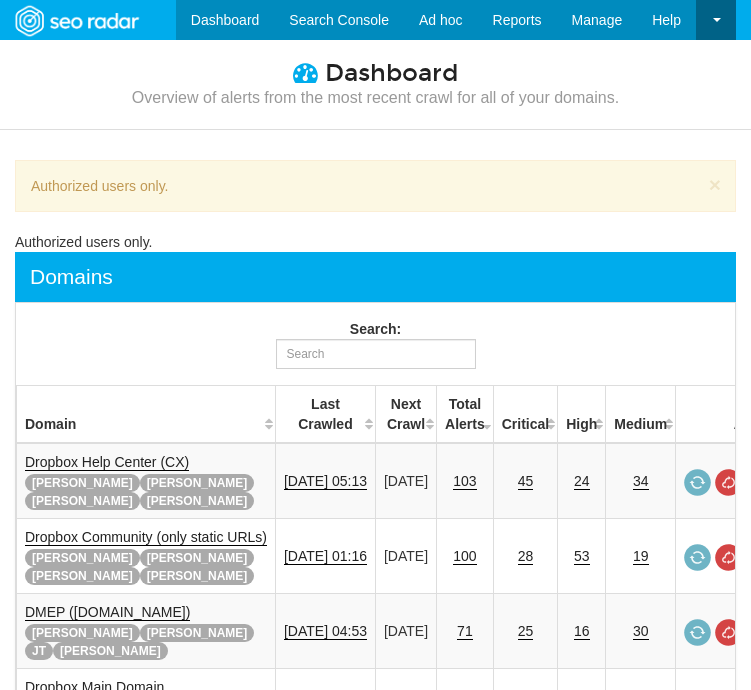 scroll, scrollTop: 0, scrollLeft: 0, axis: both 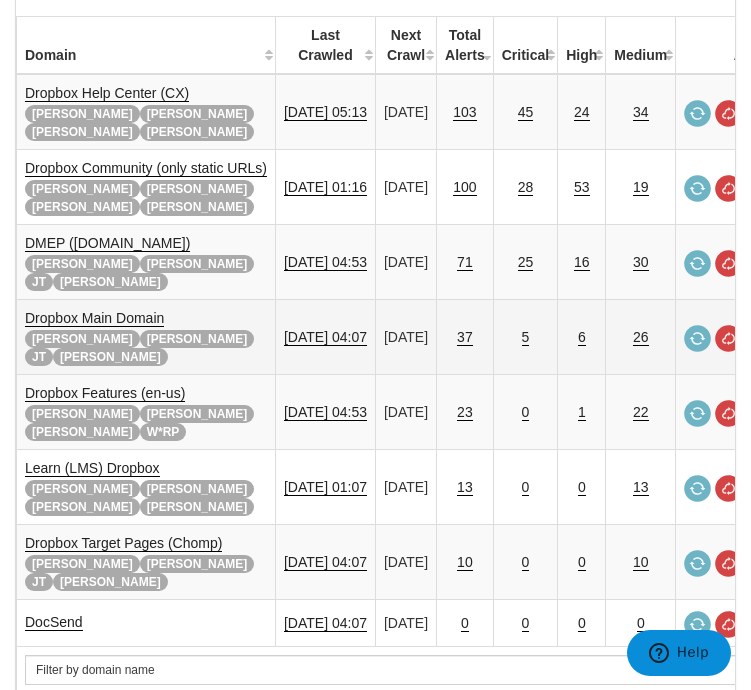 click on "Dropbox Main Domain
Adam Felicity JT Ryan" at bounding box center (146, 336) 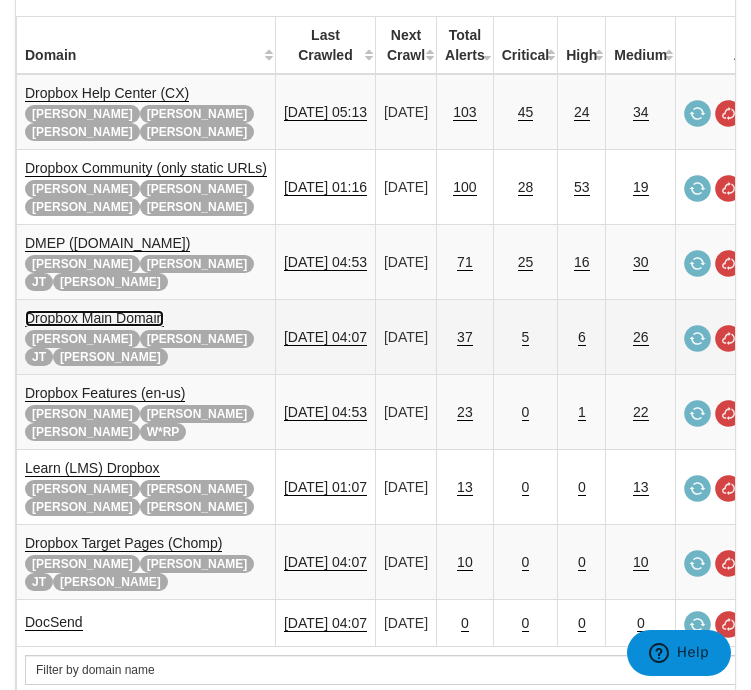 click on "Dropbox Main Domain" at bounding box center [94, 318] 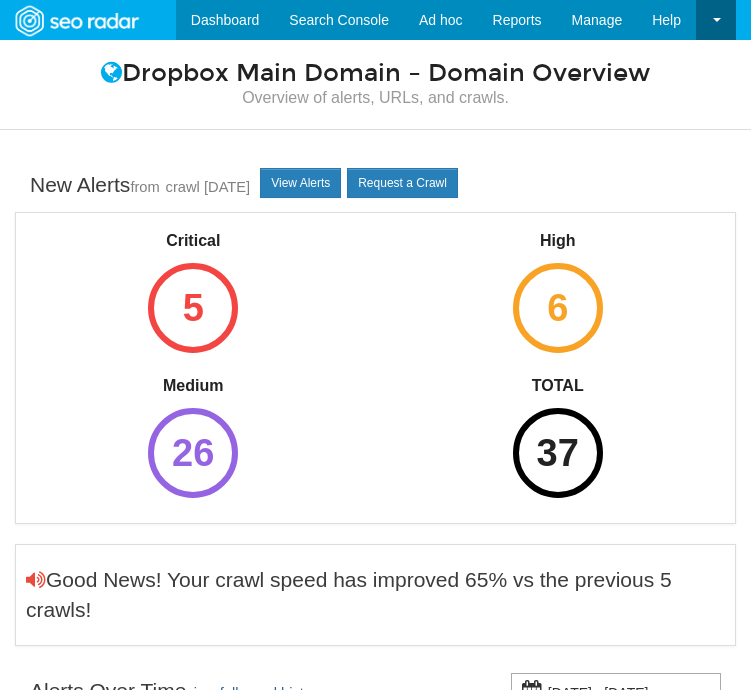 scroll, scrollTop: 0, scrollLeft: 0, axis: both 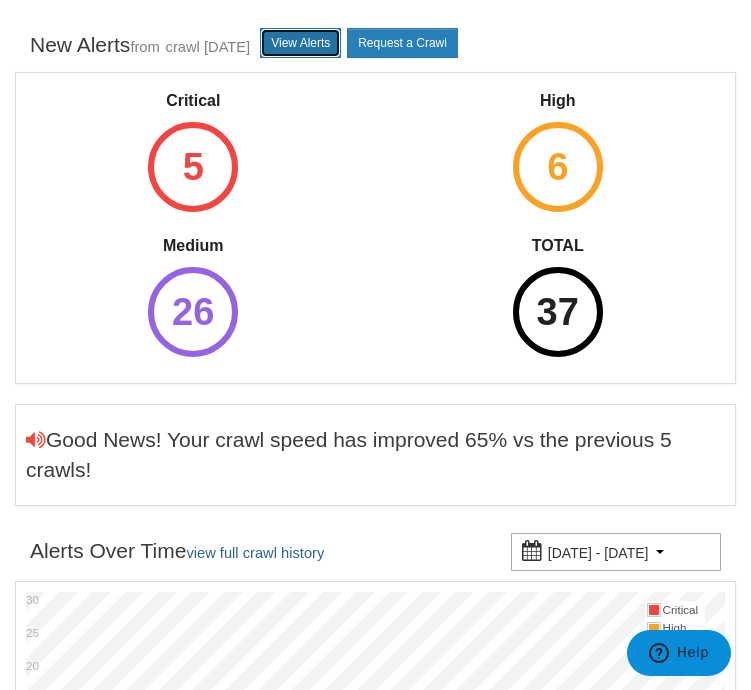 click on "View Alerts" at bounding box center [300, 43] 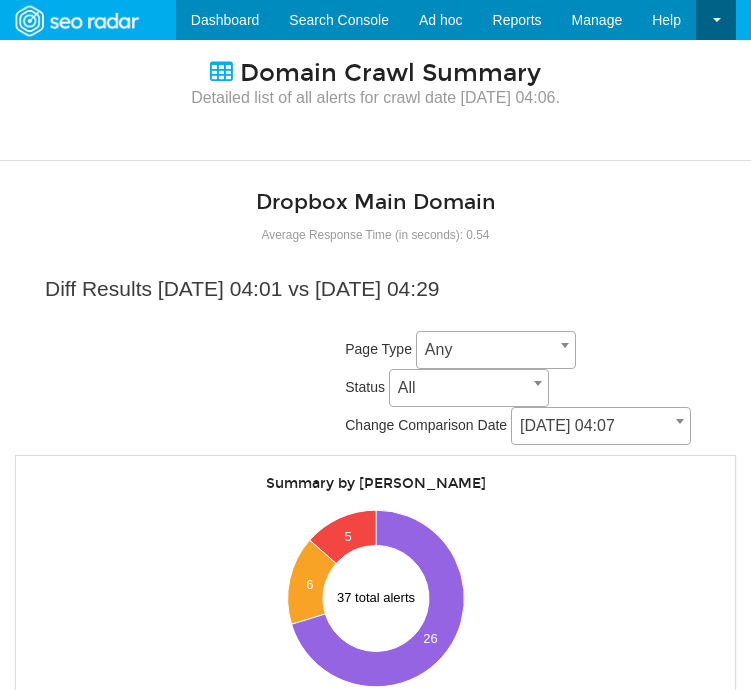 scroll, scrollTop: 0, scrollLeft: 0, axis: both 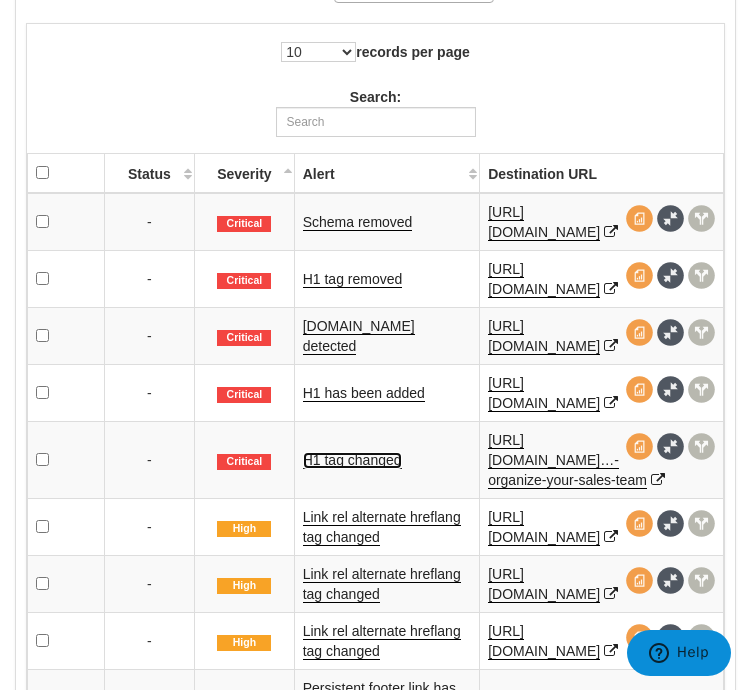 click on "H1 tag changed" at bounding box center (352, 460) 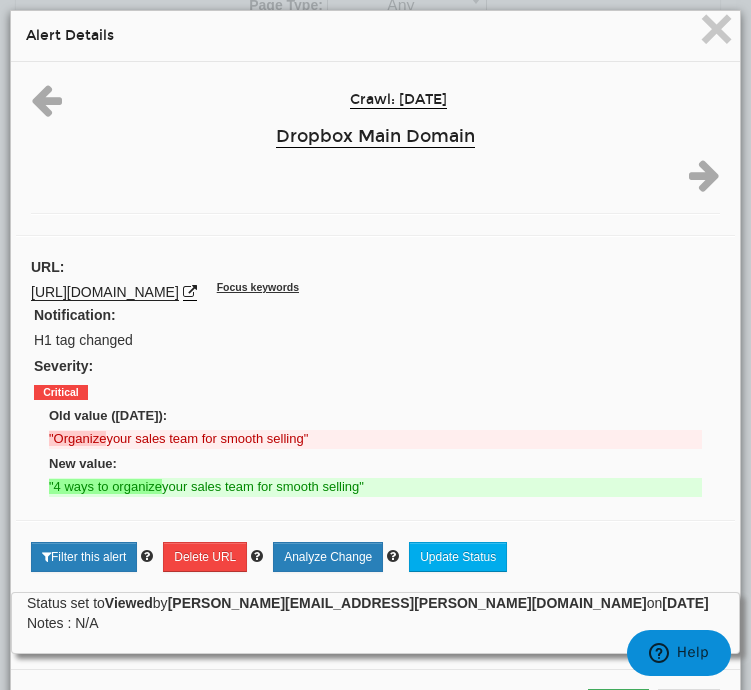 drag, startPoint x: 495, startPoint y: 296, endPoint x: 267, endPoint y: 297, distance: 228.0022 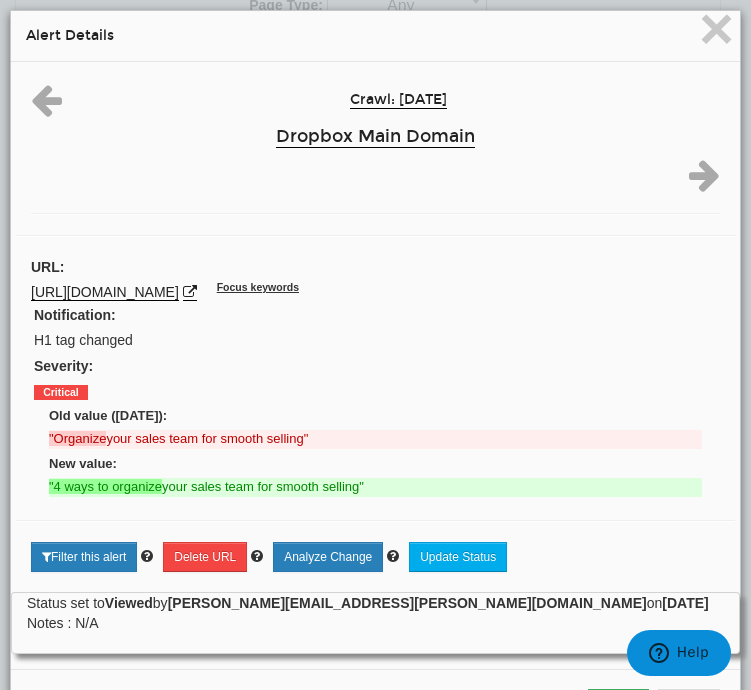 click on ""4 ways to organize  your sales team for smooth selling"" at bounding box center (375, 487) 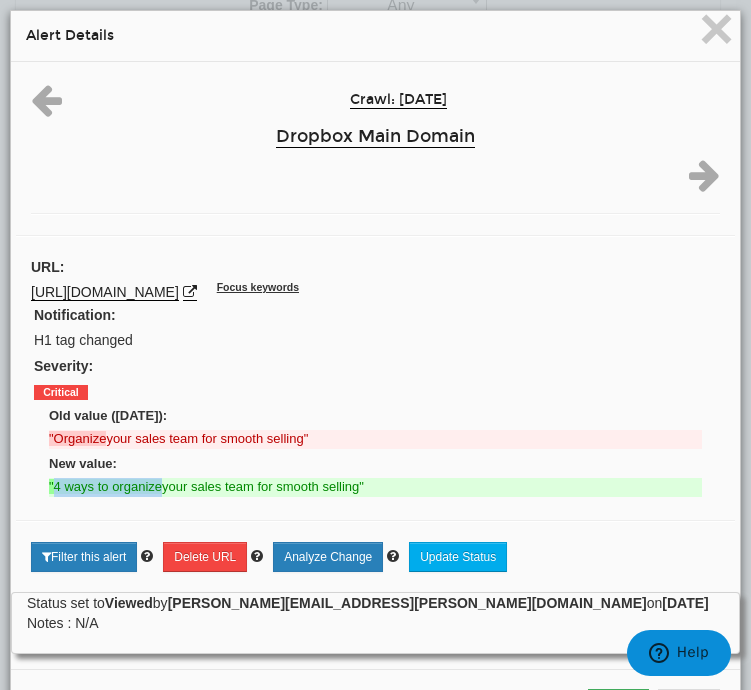 drag, startPoint x: 163, startPoint y: 491, endPoint x: 53, endPoint y: 494, distance: 110.0409 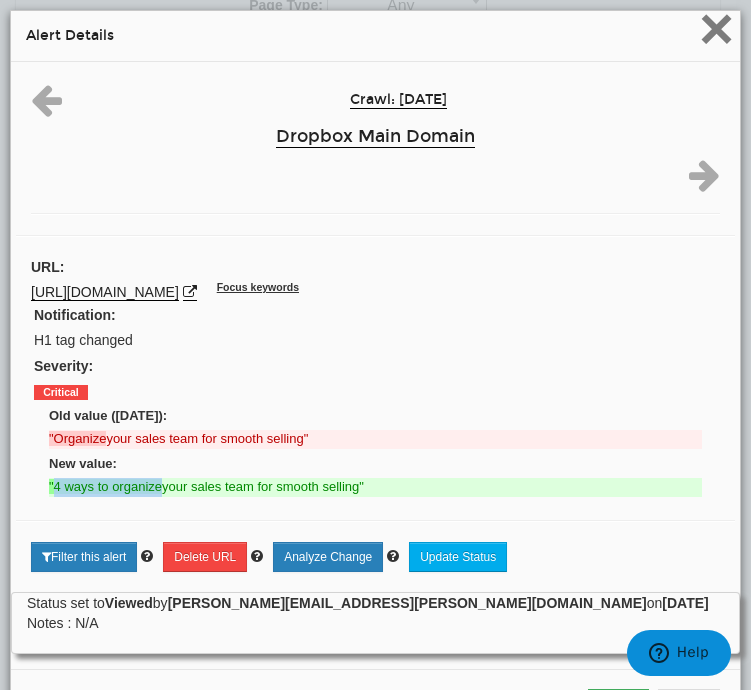 click on "×" at bounding box center (716, 28) 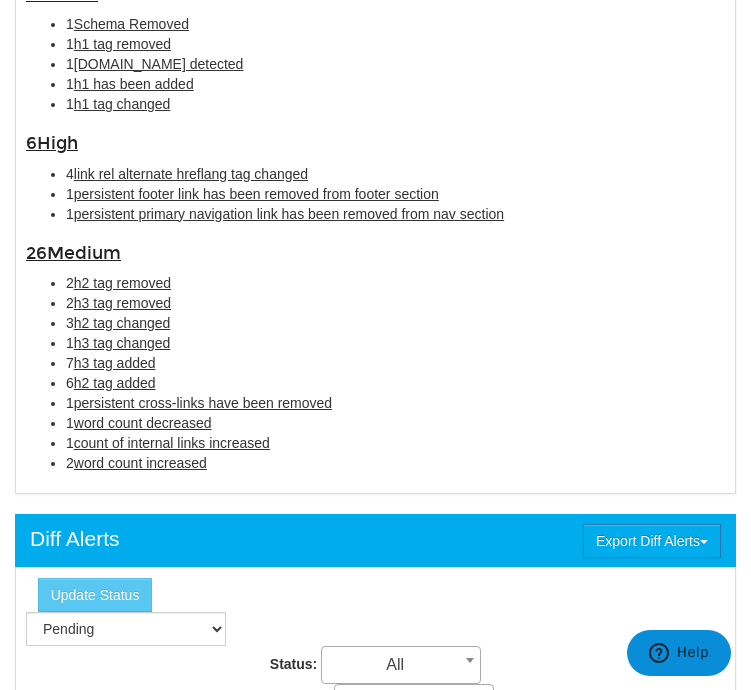 scroll, scrollTop: 1525, scrollLeft: 0, axis: vertical 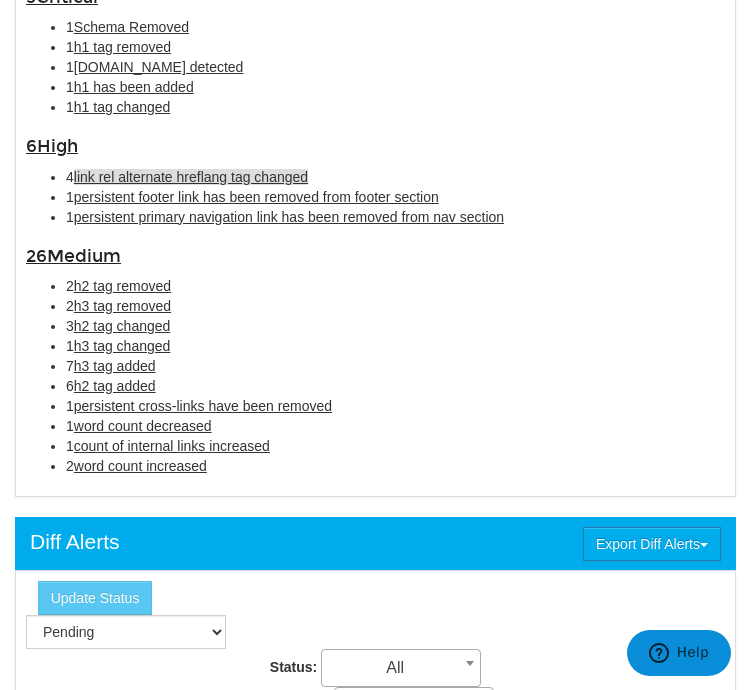 click on "link rel alternate hreflang tag changed" at bounding box center [191, 177] 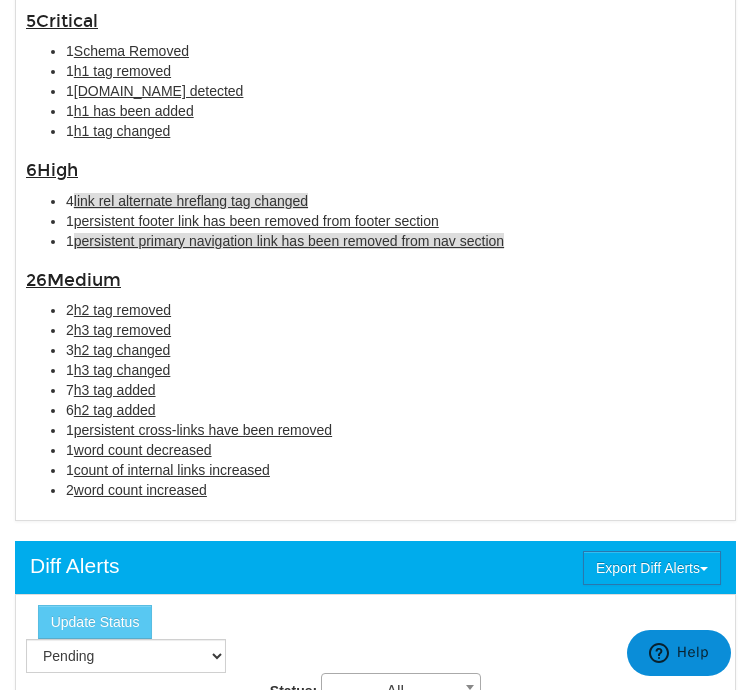 scroll, scrollTop: 1336, scrollLeft: 0, axis: vertical 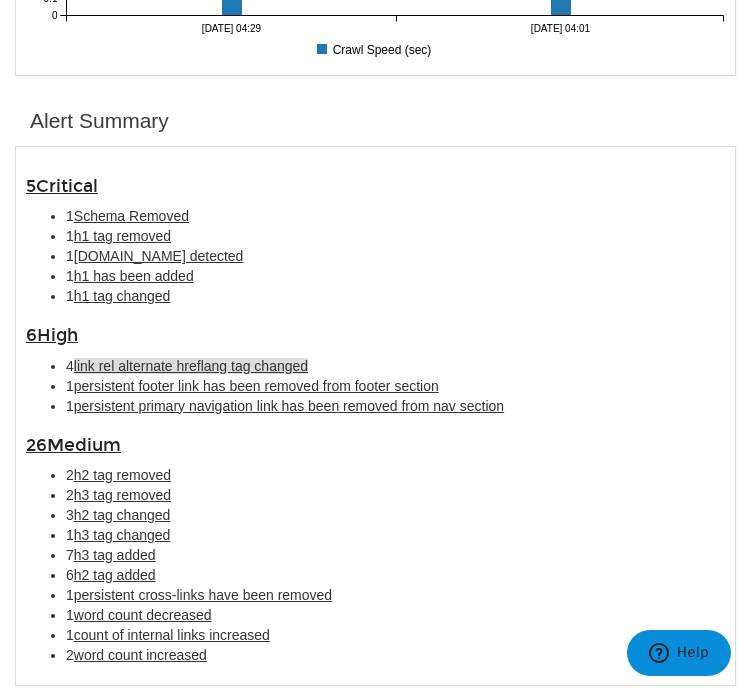 click on "link rel alternate hreflang tag changed" at bounding box center [191, 366] 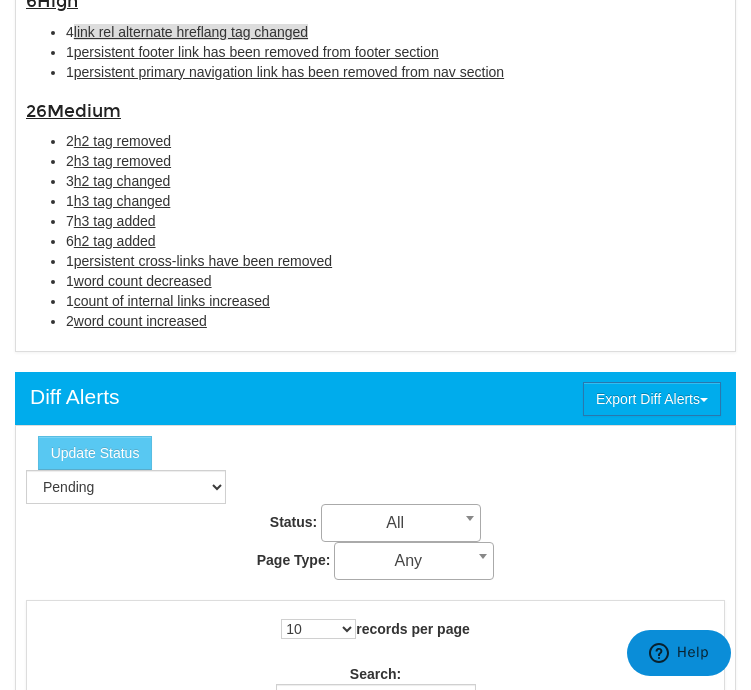 click on "link rel alternate hreflang tag changed" at bounding box center [191, 32] 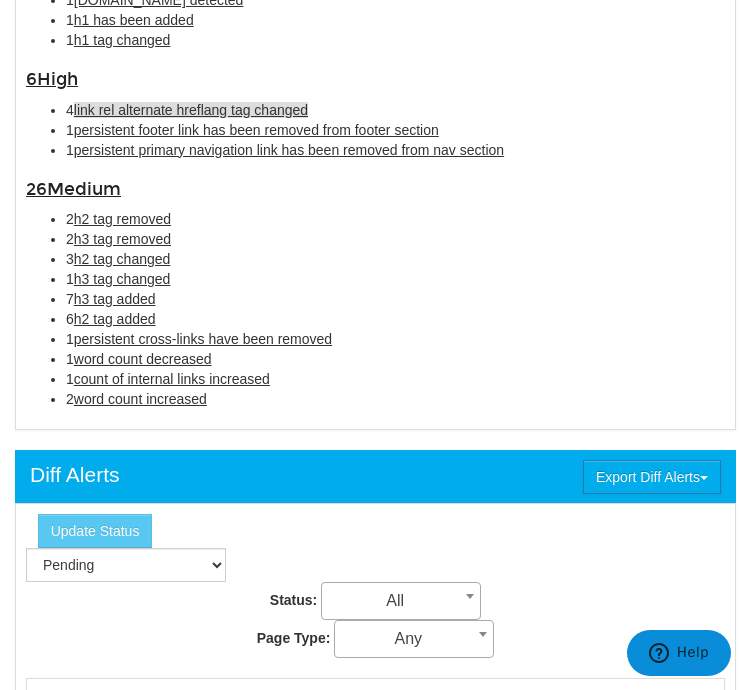 click on "5  Critical
1  Schema Removed
1  h1 tag removed
1  schema.org detected
1  h1 has been added
1  h1 tag changed
6  High
4  link rel alternate hreflang tag changed
1  persistent footer link has been removed from footer section
1  persistent primary navigation link has been removed from nav section
26  Medium" at bounding box center (375, 160) 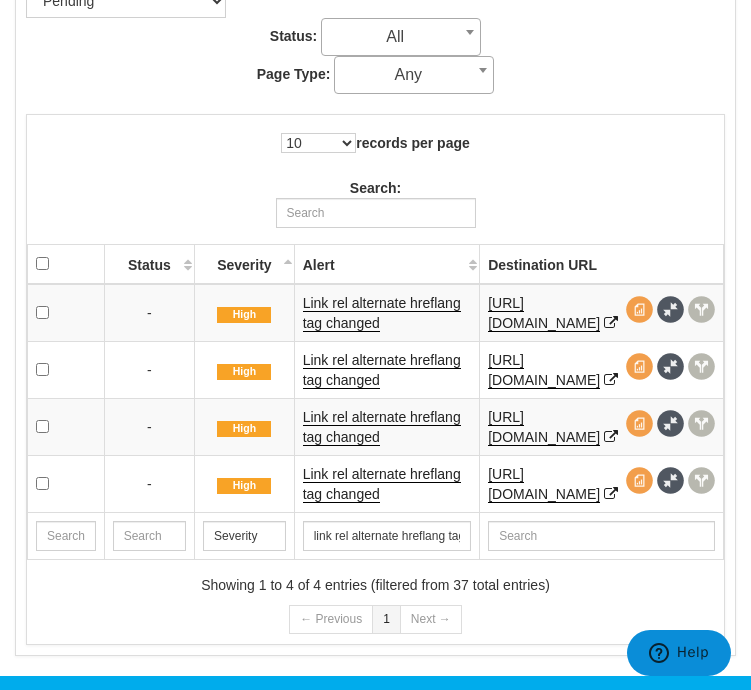 scroll, scrollTop: 2212, scrollLeft: 0, axis: vertical 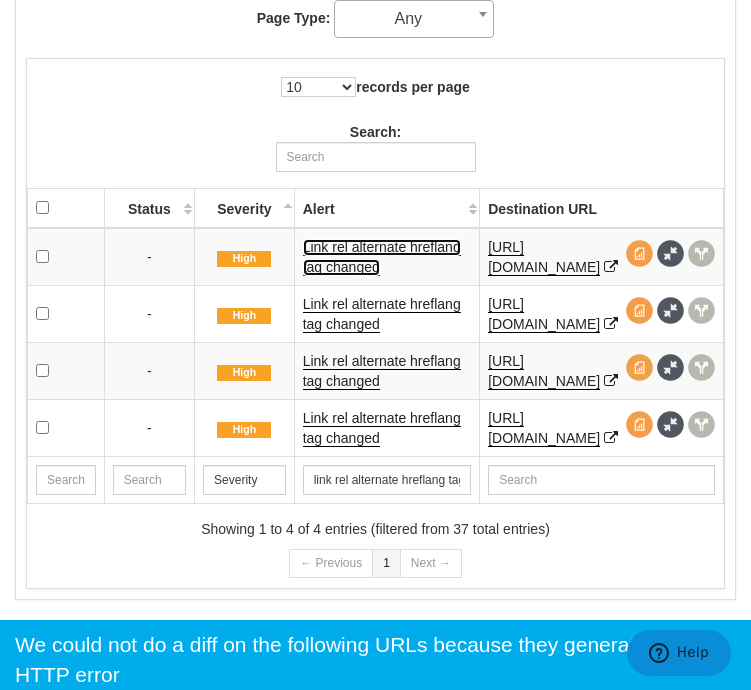 click on "Link rel alternate hreflang tag changed" at bounding box center [382, 257] 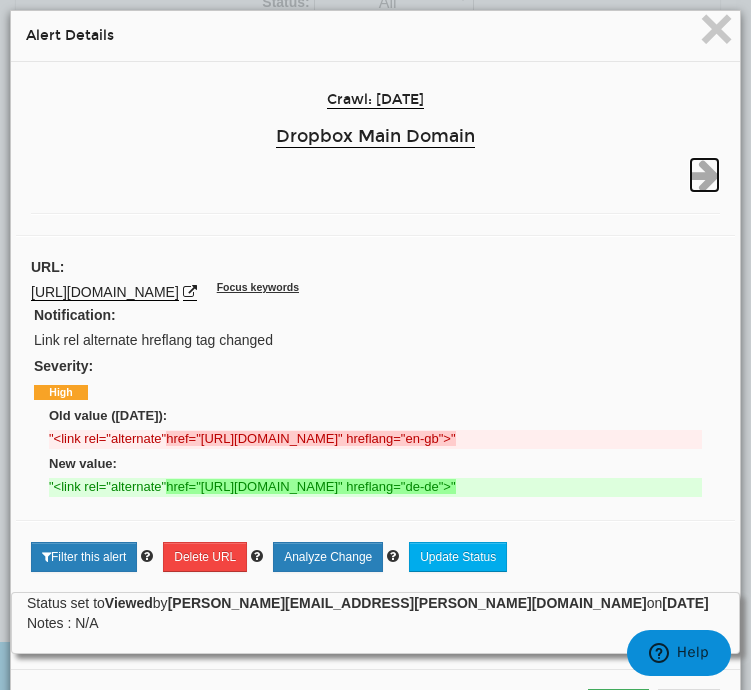 click at bounding box center [704, 175] 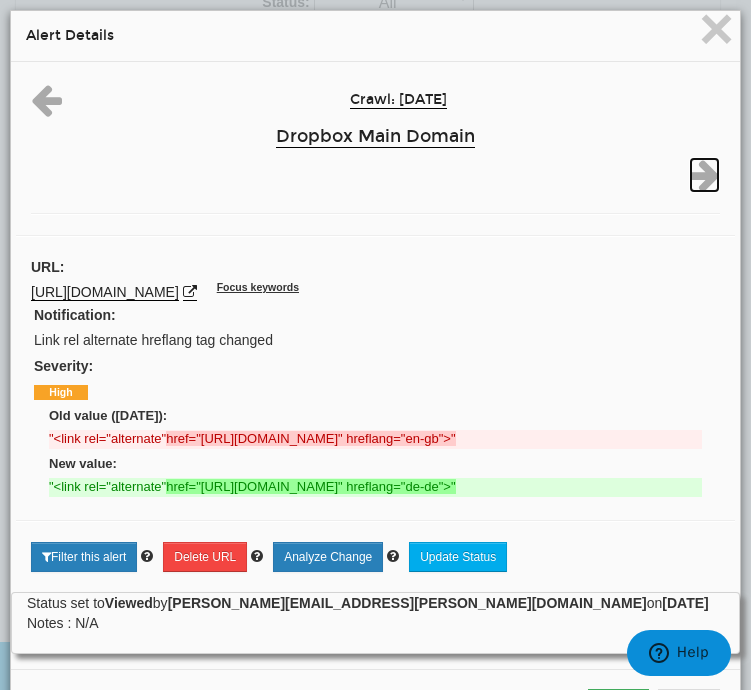 click at bounding box center [704, 175] 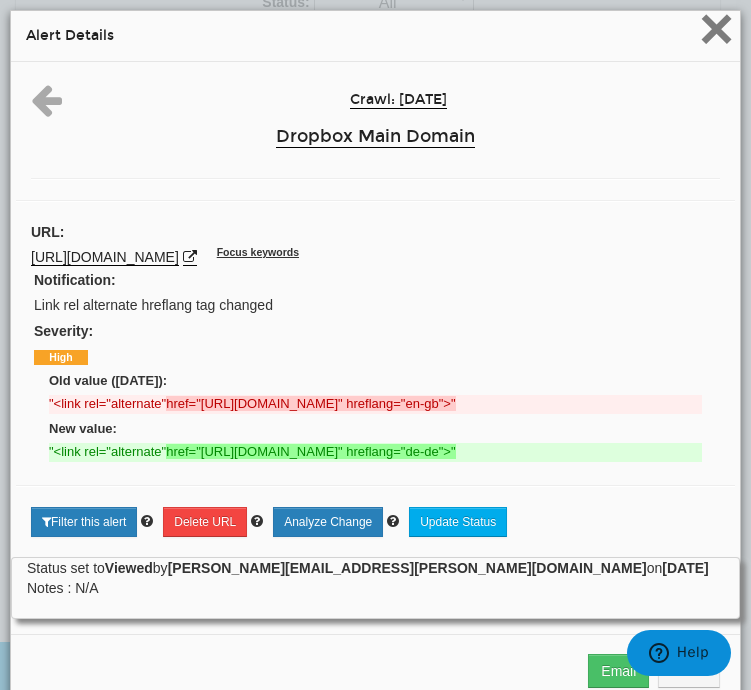 click on "×" at bounding box center (716, 28) 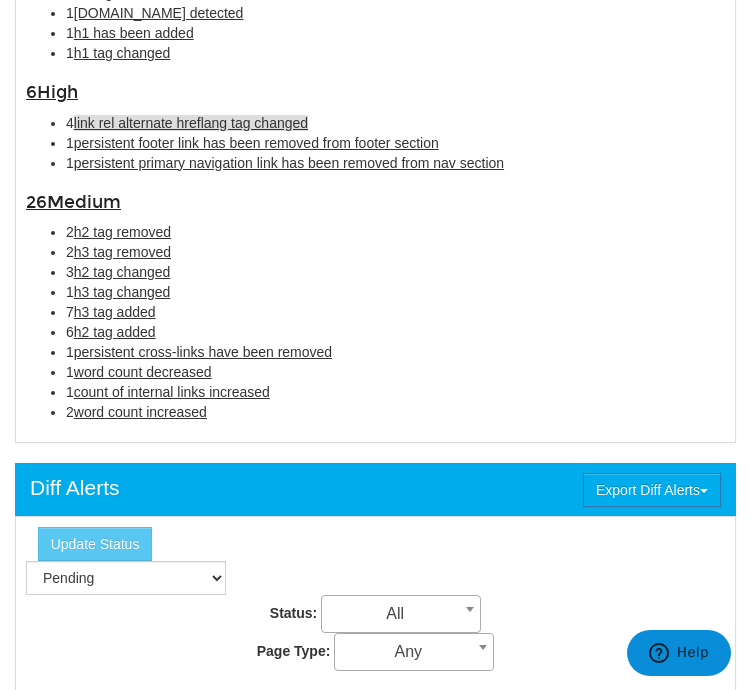 scroll, scrollTop: 1519, scrollLeft: 0, axis: vertical 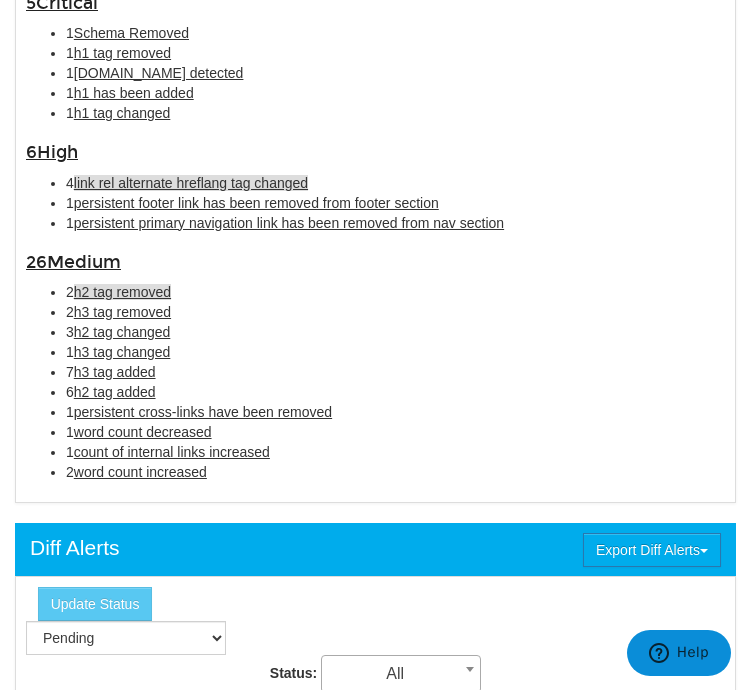 click on "h2 tag removed" at bounding box center (122, 292) 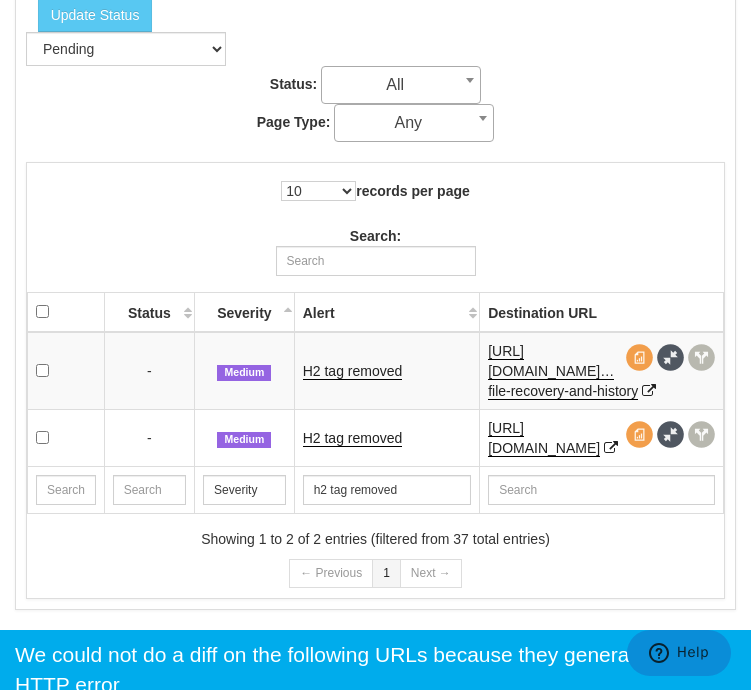 scroll, scrollTop: 2116, scrollLeft: 0, axis: vertical 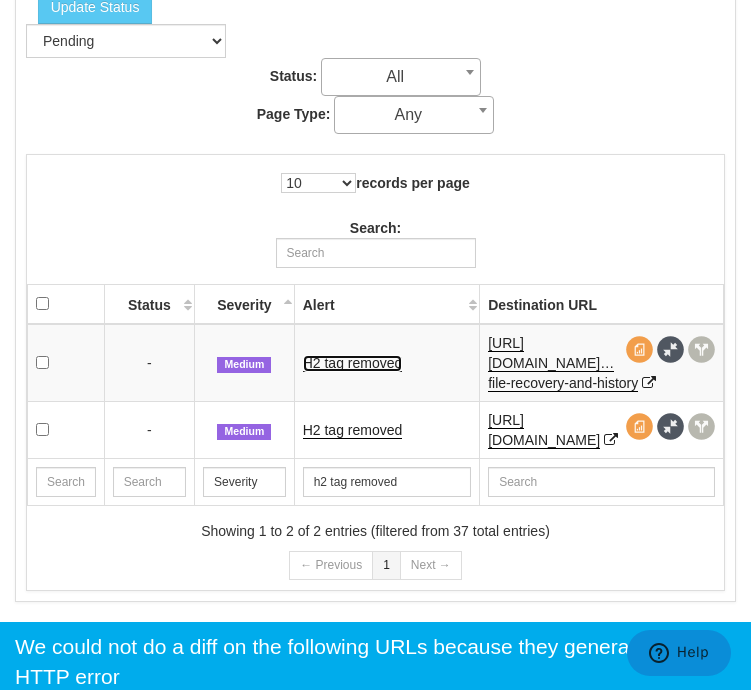 click on "H2 tag removed" at bounding box center [353, 363] 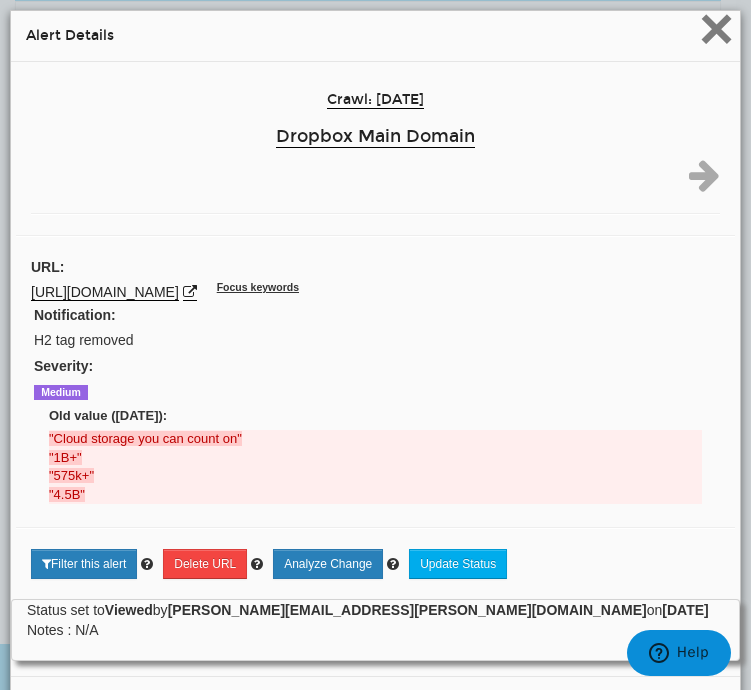 click on "×" at bounding box center (716, 28) 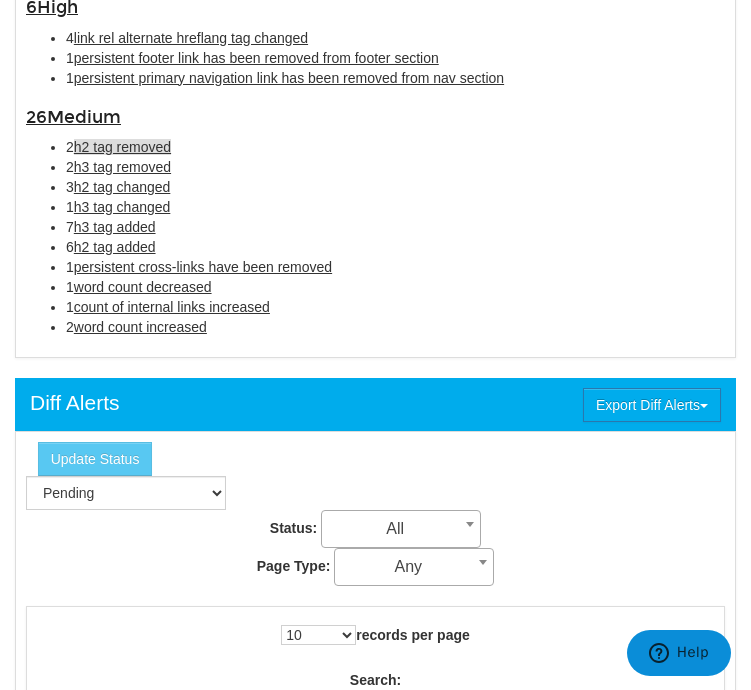 scroll, scrollTop: 1717, scrollLeft: 0, axis: vertical 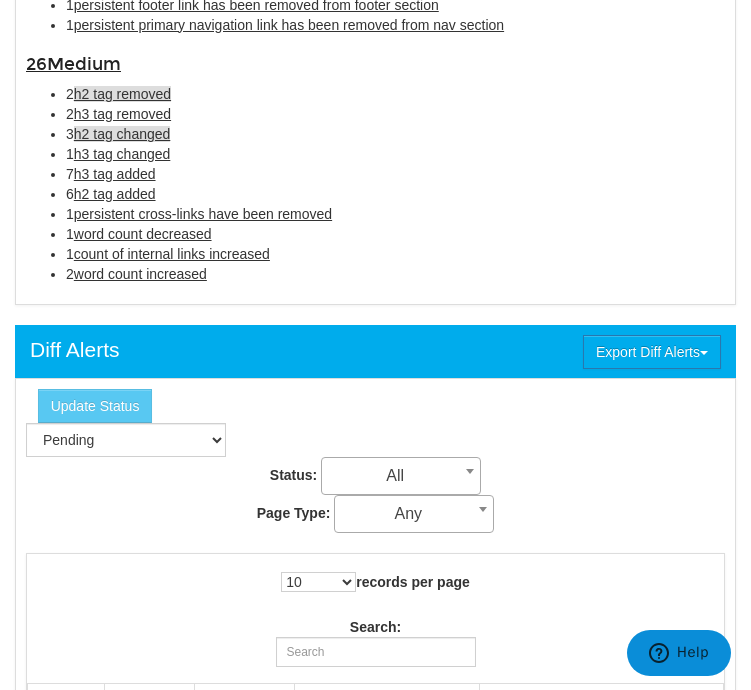 click on "h2 tag changed" at bounding box center (122, 134) 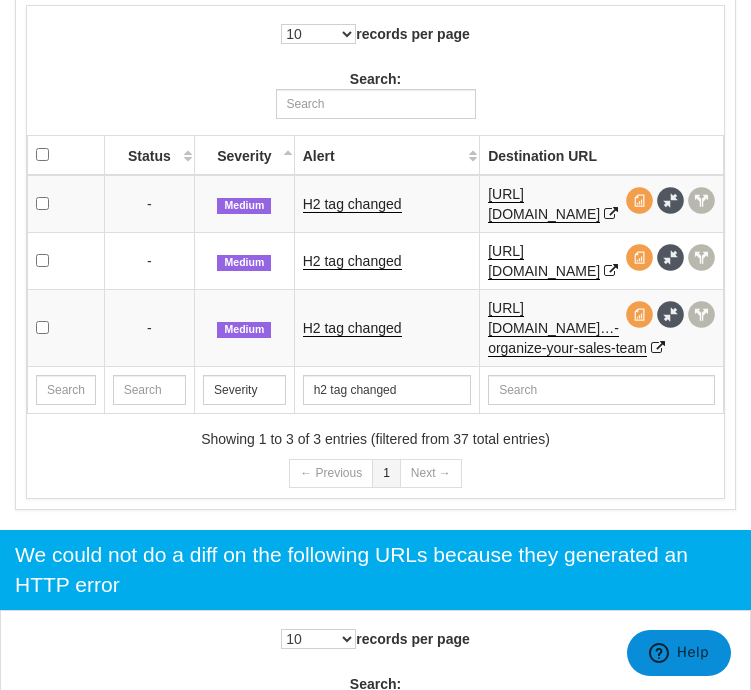scroll, scrollTop: 2253, scrollLeft: 0, axis: vertical 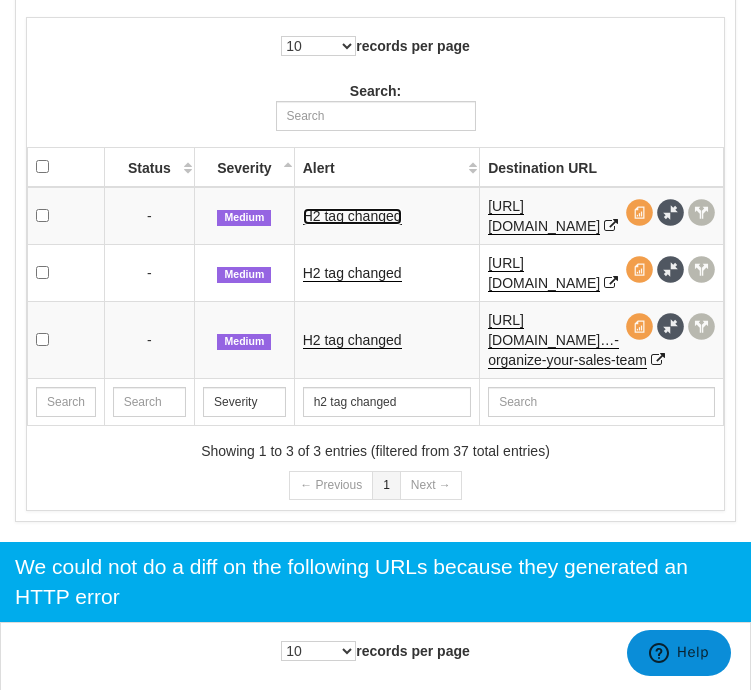 click on "H2 tag changed" at bounding box center [352, 216] 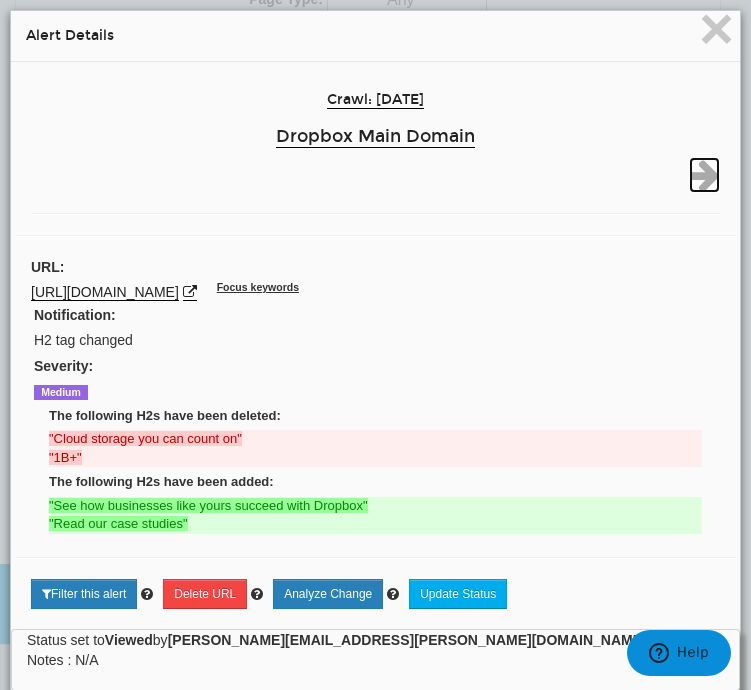 click at bounding box center (704, 175) 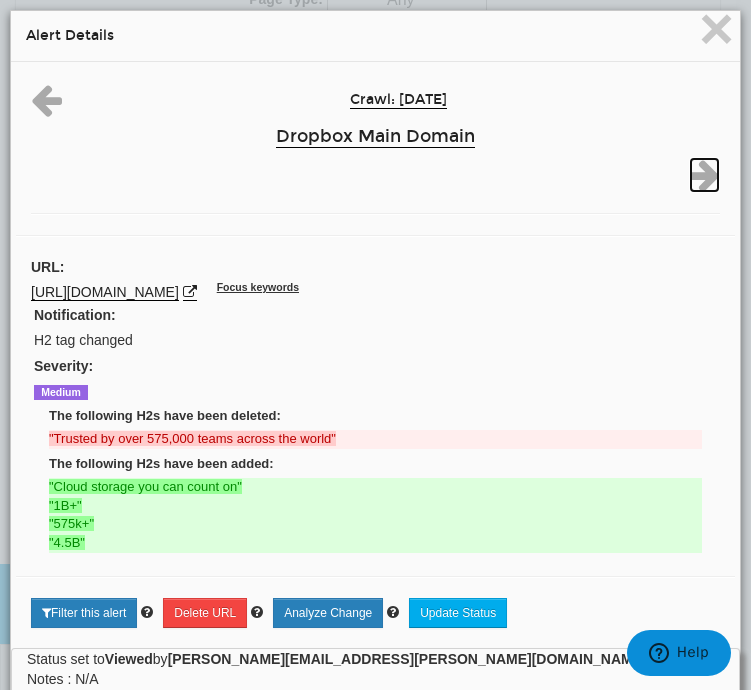 click at bounding box center (704, 175) 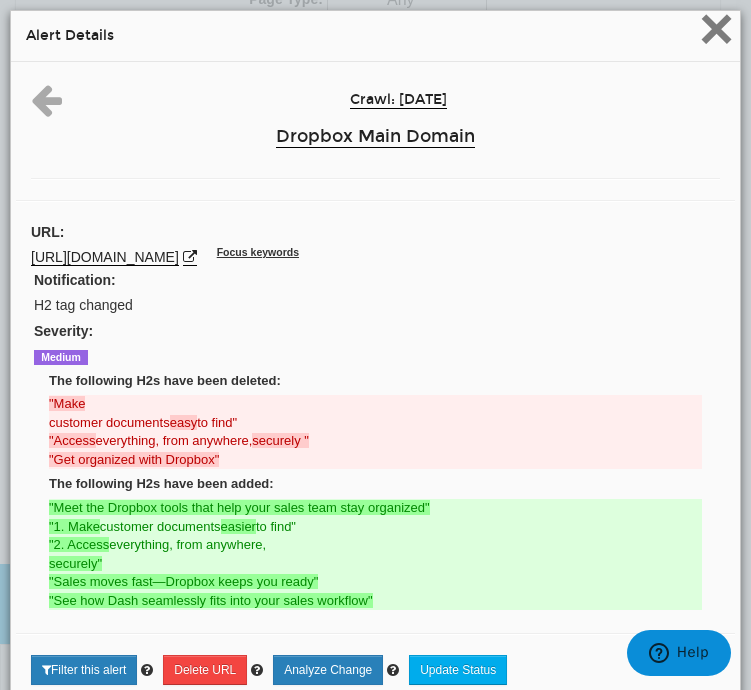 click on "×" at bounding box center (716, 28) 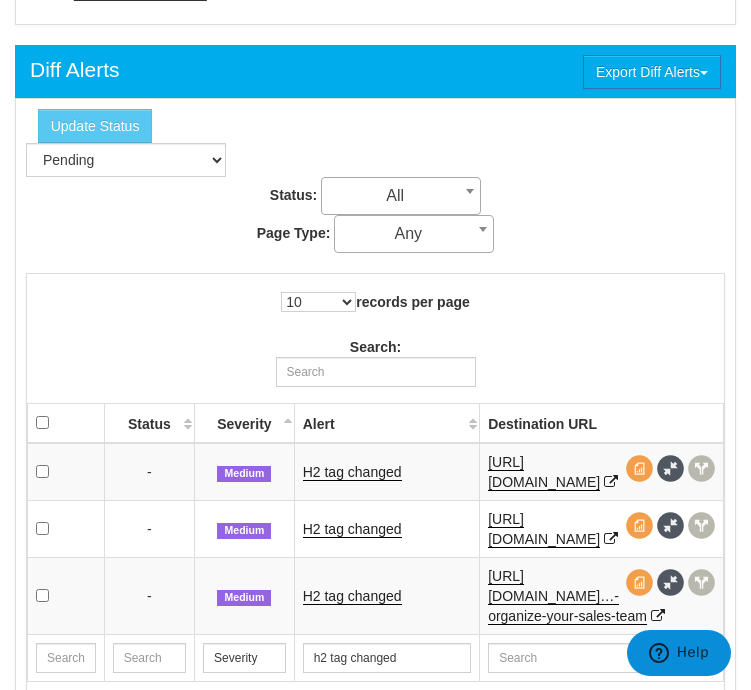 scroll, scrollTop: 1513, scrollLeft: 0, axis: vertical 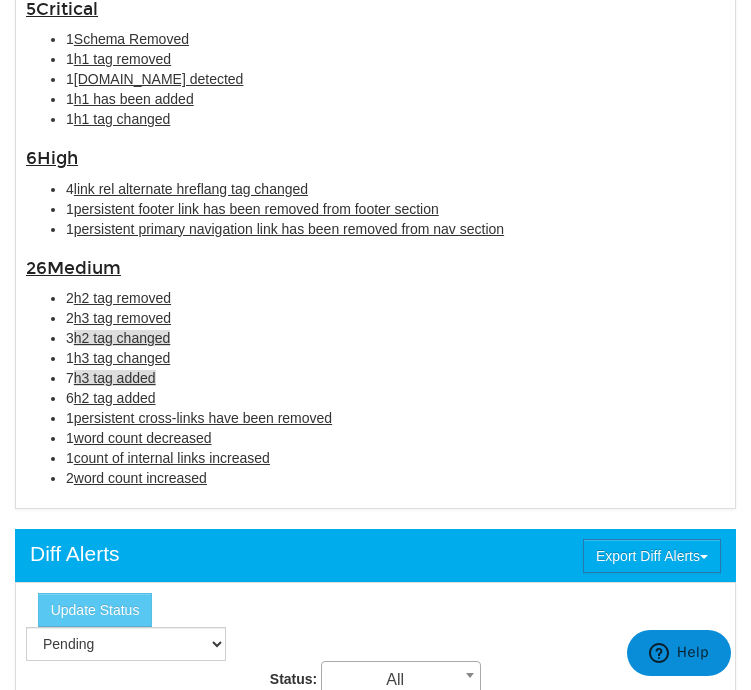 click on "h3 tag added" at bounding box center (115, 378) 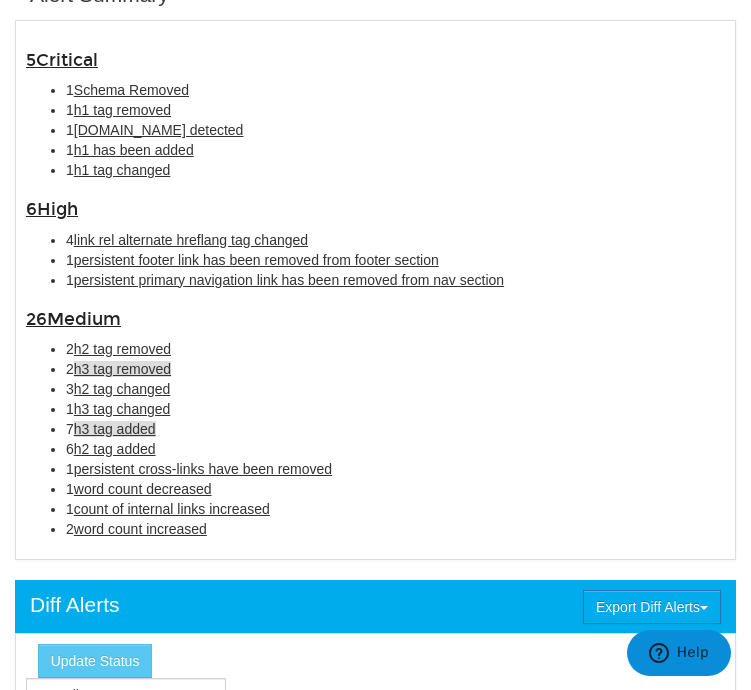 scroll, scrollTop: 1455, scrollLeft: 0, axis: vertical 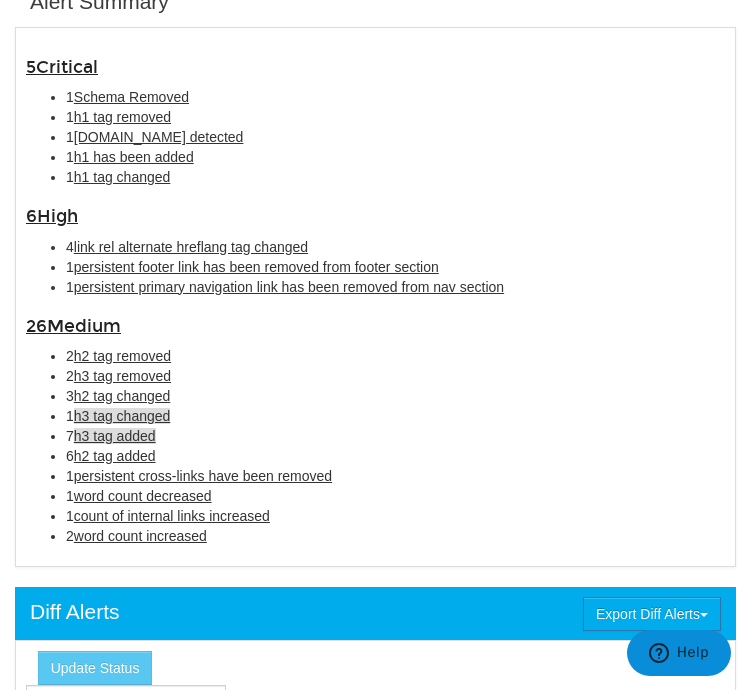 click on "h3 tag changed" at bounding box center [122, 416] 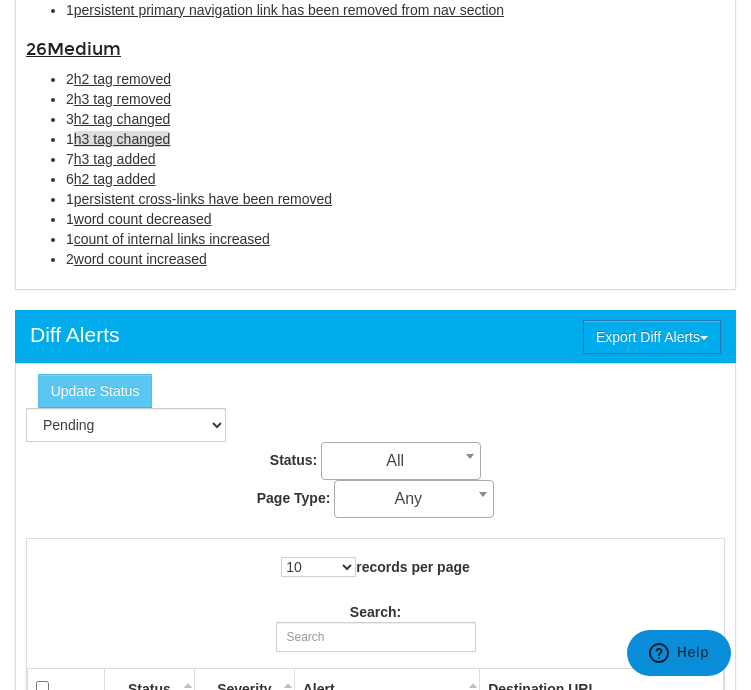scroll, scrollTop: 1727, scrollLeft: 0, axis: vertical 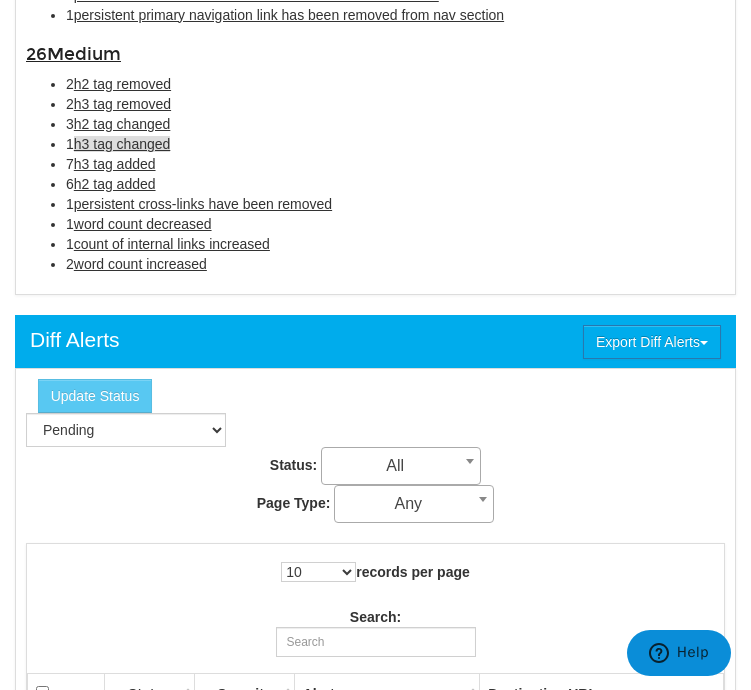 click on "h3 tag changed" at bounding box center (122, 144) 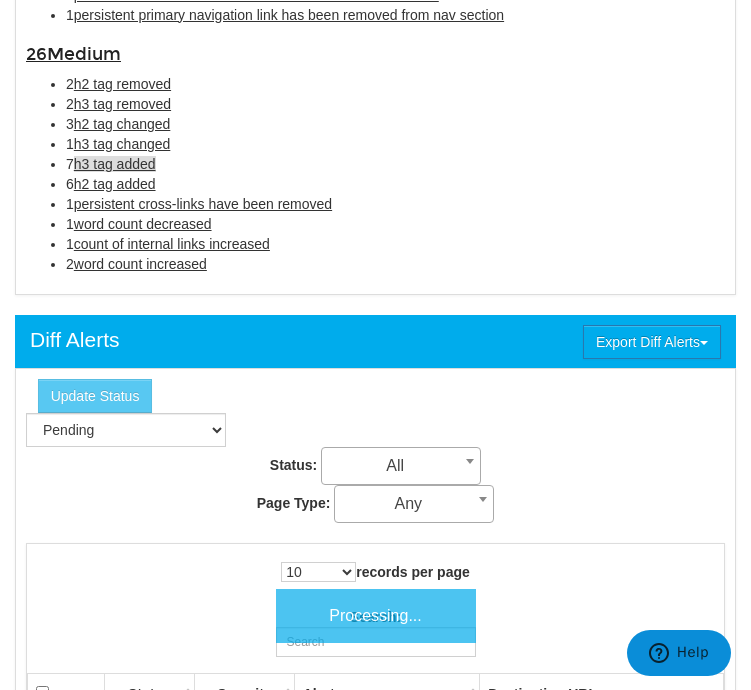 click on "h3 tag added" at bounding box center (115, 164) 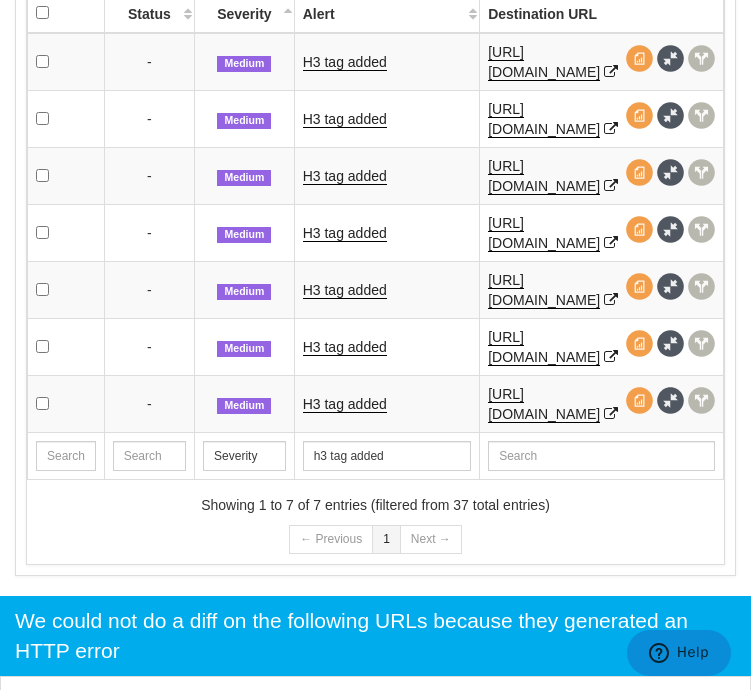 scroll, scrollTop: 2408, scrollLeft: 0, axis: vertical 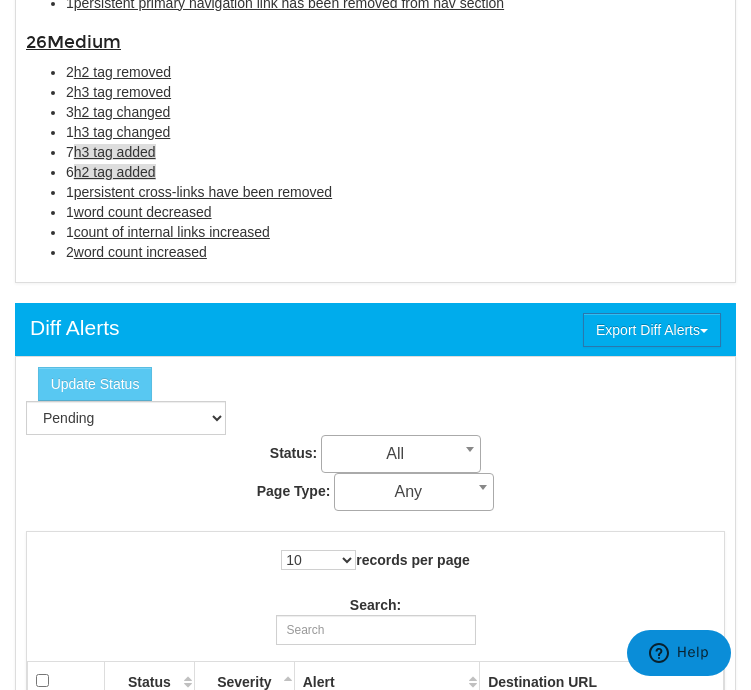 click on "h2 tag added" at bounding box center [115, 172] 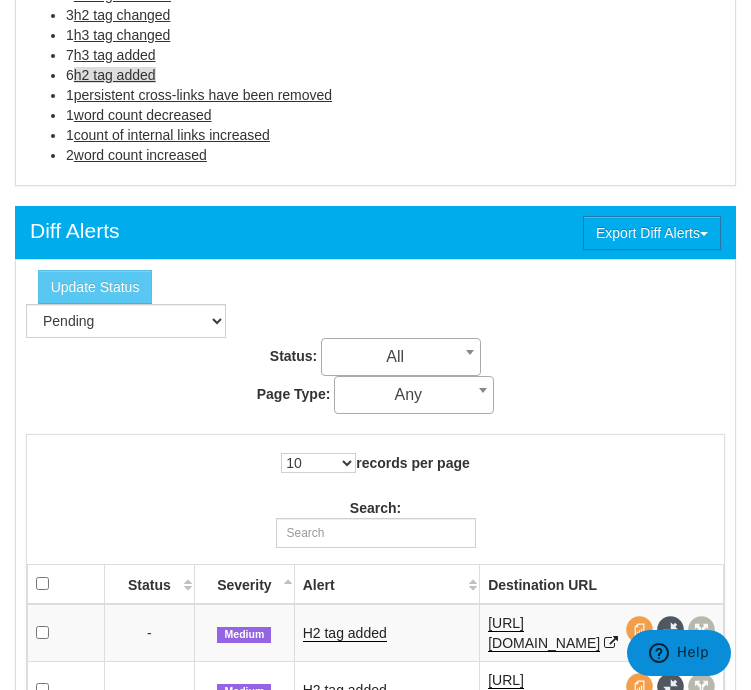 scroll, scrollTop: 1820, scrollLeft: 0, axis: vertical 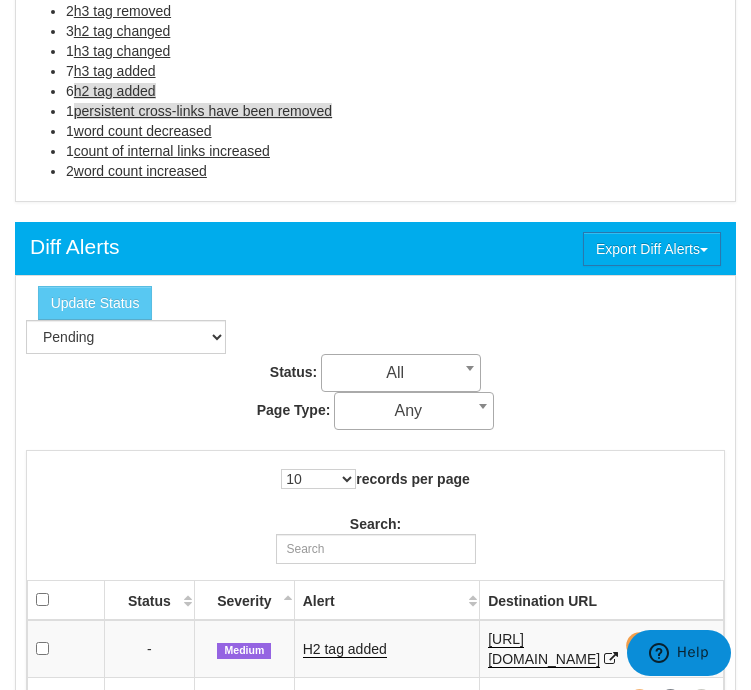 click on "persistent cross-links have been removed" at bounding box center [203, 111] 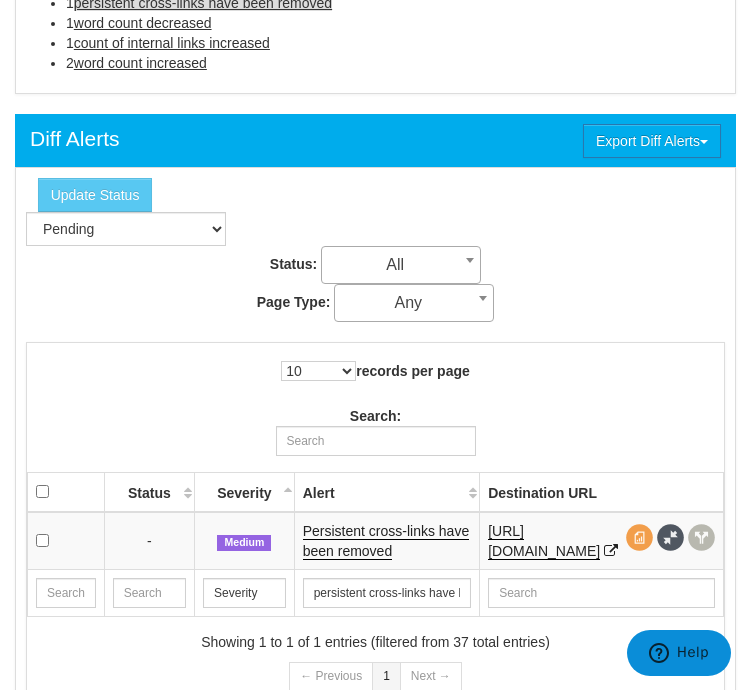 scroll, scrollTop: 1797, scrollLeft: 0, axis: vertical 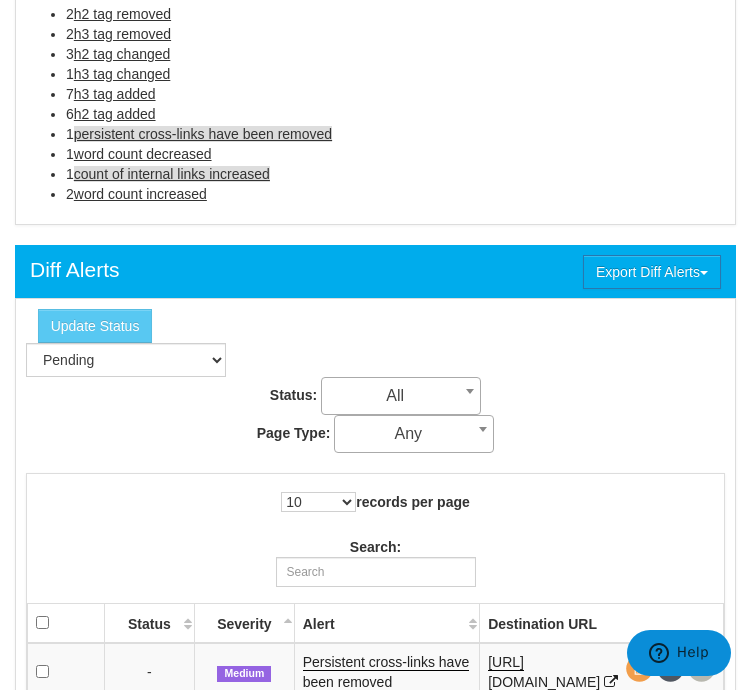 click on "count of internal links increased" at bounding box center (172, 174) 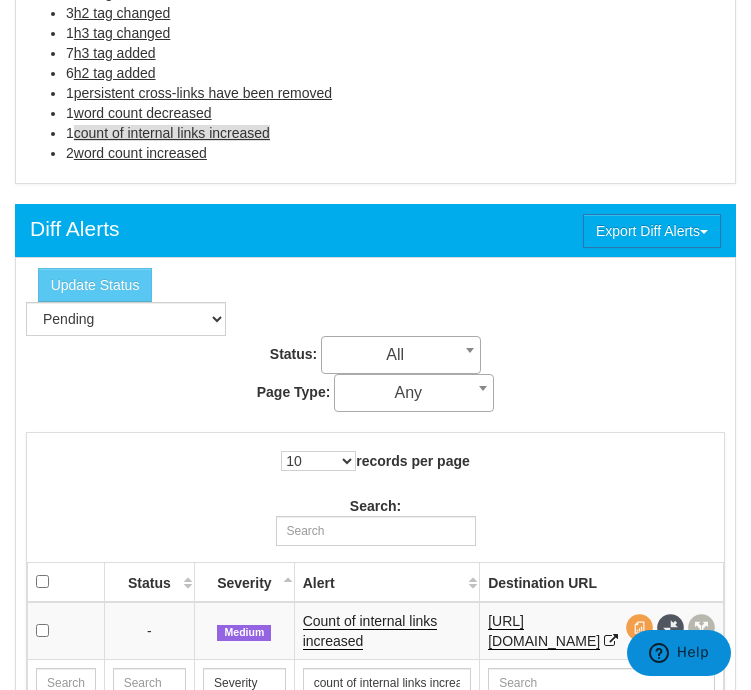 scroll, scrollTop: 1981, scrollLeft: 0, axis: vertical 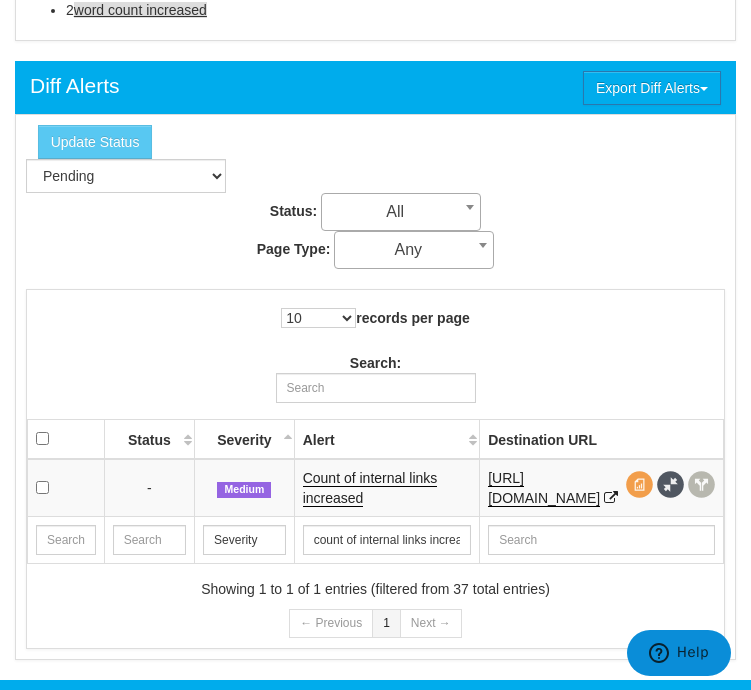 click on "word count increased" at bounding box center [140, 10] 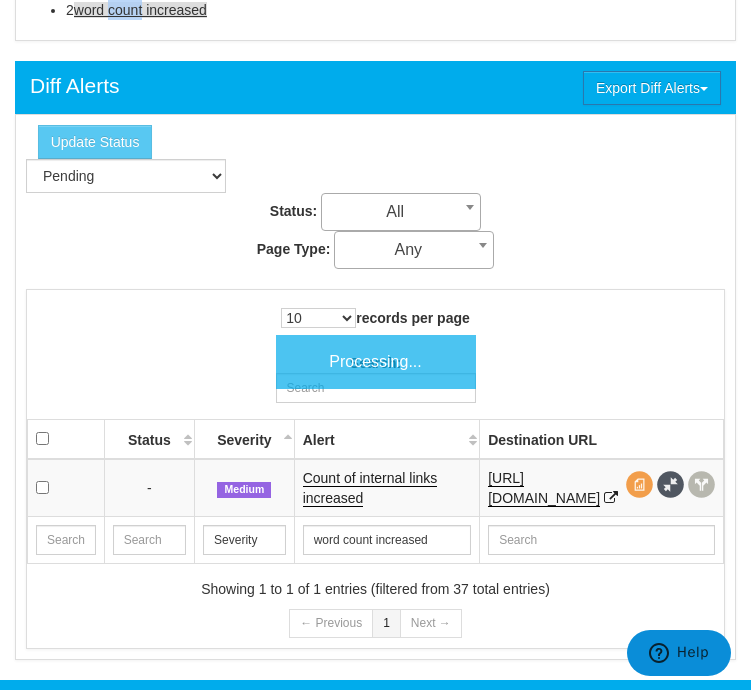 click on "2  h2 tag removed
2  h3 tag removed
3  h2 tag changed
1  h3 tag changed
7  h3 tag added
6  h2 tag added
1  persistent cross-links have been removed
1  word count decreased
1  count of internal links increased
2  word count increased" at bounding box center (375, -80) 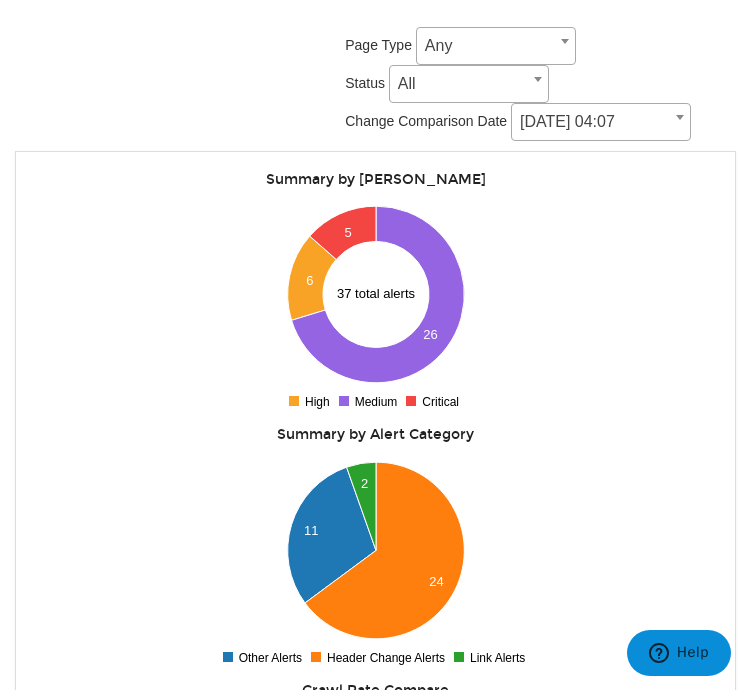 scroll, scrollTop: 0, scrollLeft: 0, axis: both 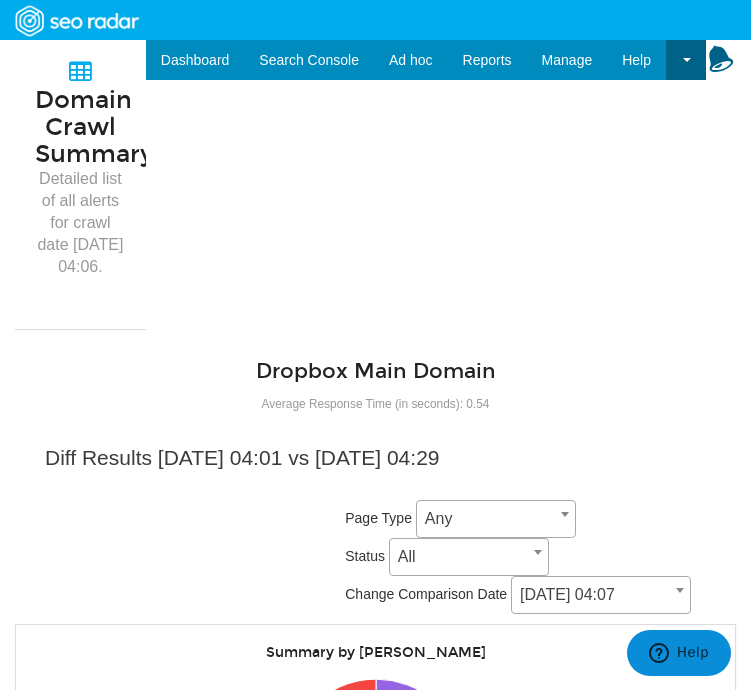 click on "Domain Crawl Summary
Detailed list of all alerts for crawl date 07/10/2025 04:06.
Dropbox Main Domain
Average Response Time (in seconds): 0.54
Diff Results 07/10/2025 04:01 vs 07/09/2025 04:29
Page Type   Any
Help Center
USA
AEM
Business
Enterprise
Home Page
Metaserver
Login Pages Any
Status   All
Pending
Viewed
Resolved
Not Pending
Not Viewed
Not Resolved All
Change Comparison Date   07/10/2025 04:07
07/09/2025 04:54
07/08/2025 04:26
07/07/2025 04:27
07/04/2025 04:12" at bounding box center [375, 2458] 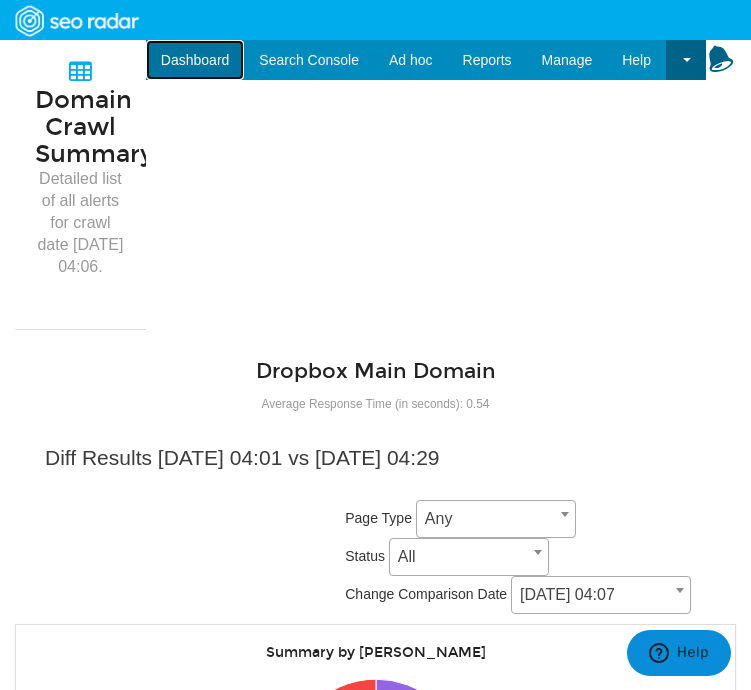click on "Dashboard" at bounding box center (195, 60) 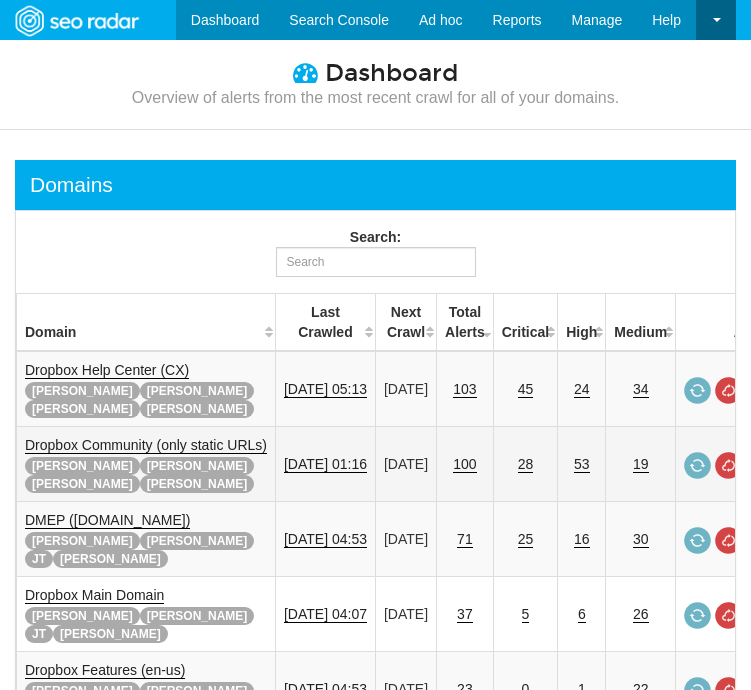 scroll, scrollTop: 0, scrollLeft: 0, axis: both 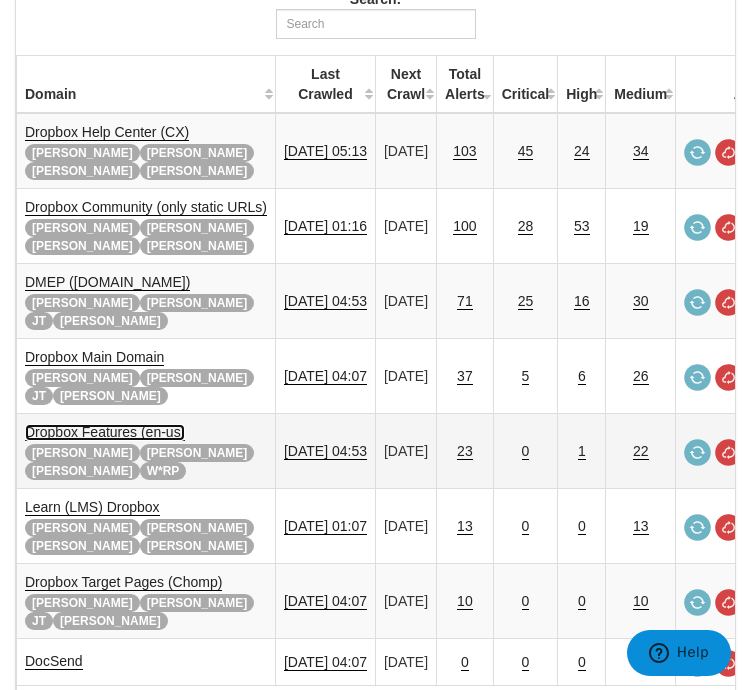 click on "Dropbox Features (en-us)" at bounding box center (105, 432) 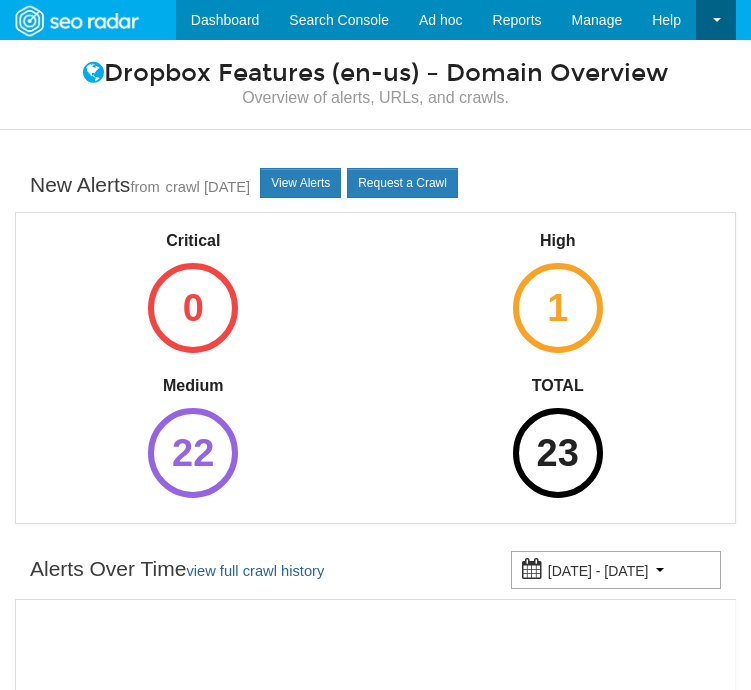 scroll, scrollTop: 0, scrollLeft: 0, axis: both 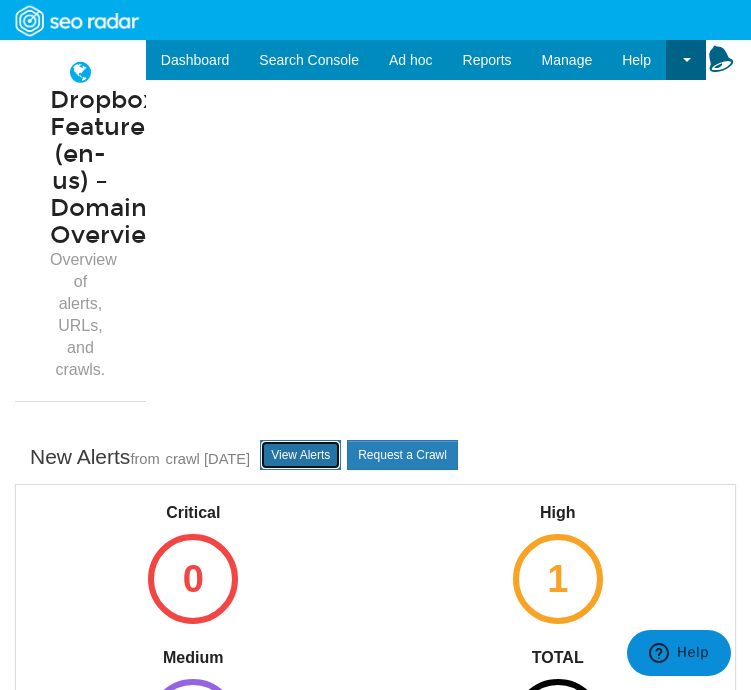 click on "View Alerts" at bounding box center (300, 455) 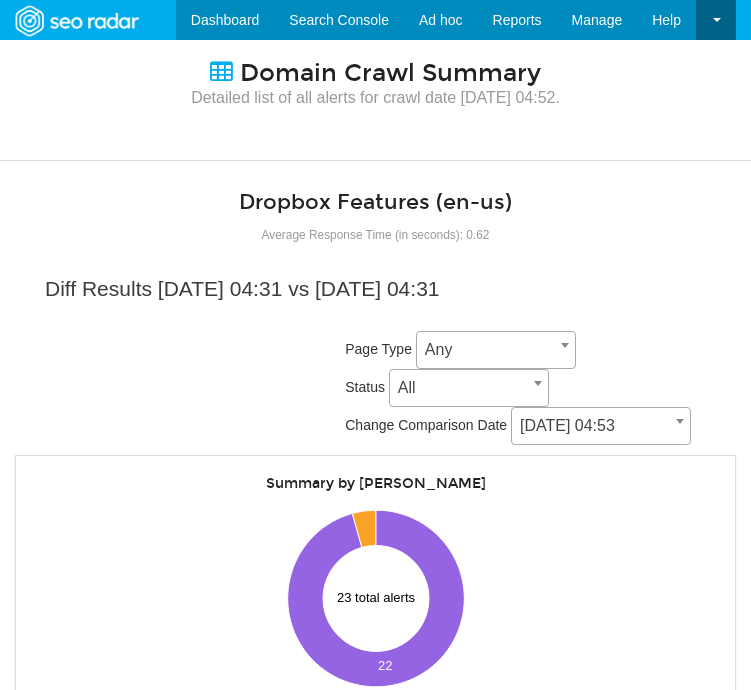 scroll, scrollTop: 0, scrollLeft: 0, axis: both 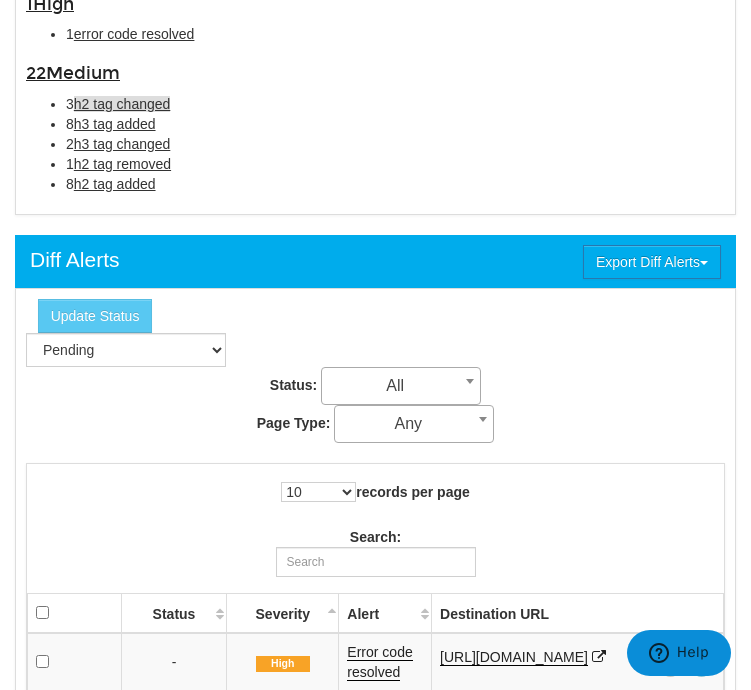 click on "h2 tag changed" at bounding box center [122, 104] 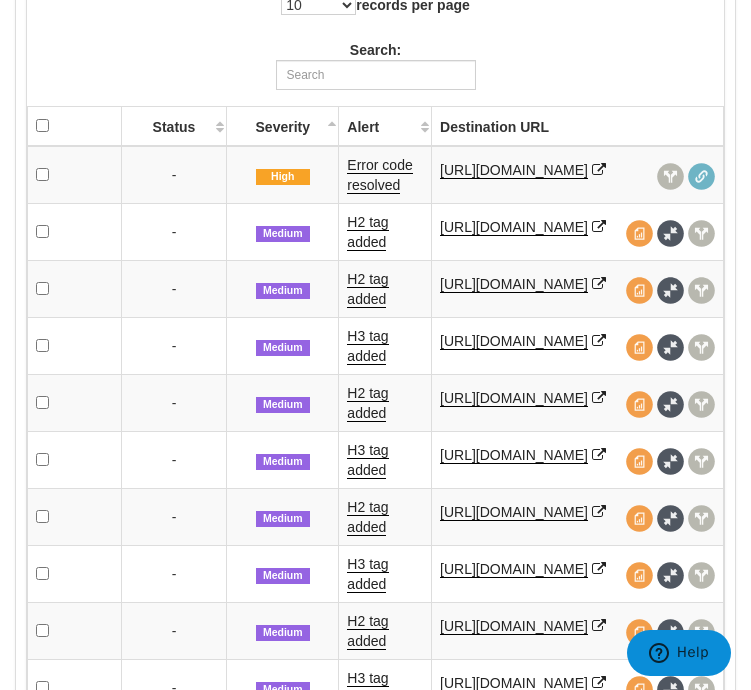 scroll, scrollTop: 1620, scrollLeft: 0, axis: vertical 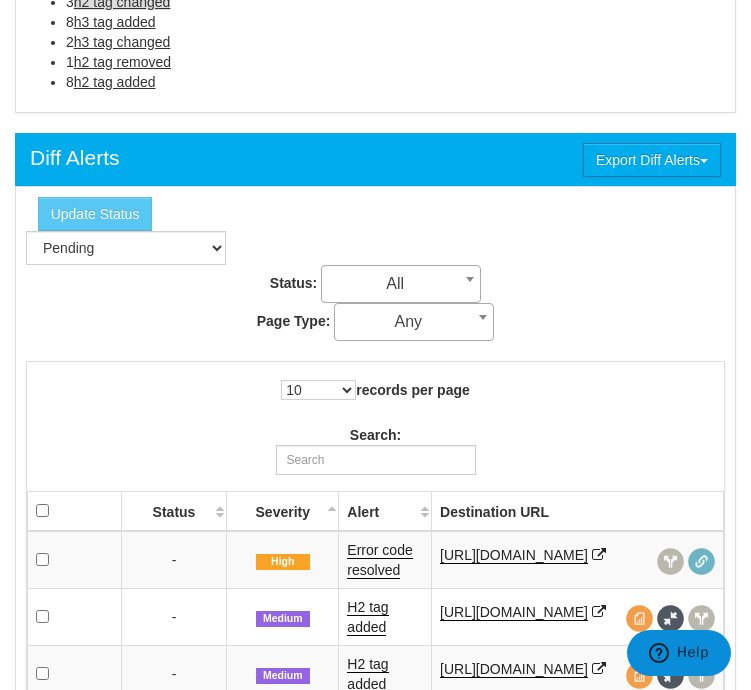 click on "h2 tag changed" at bounding box center (122, 2) 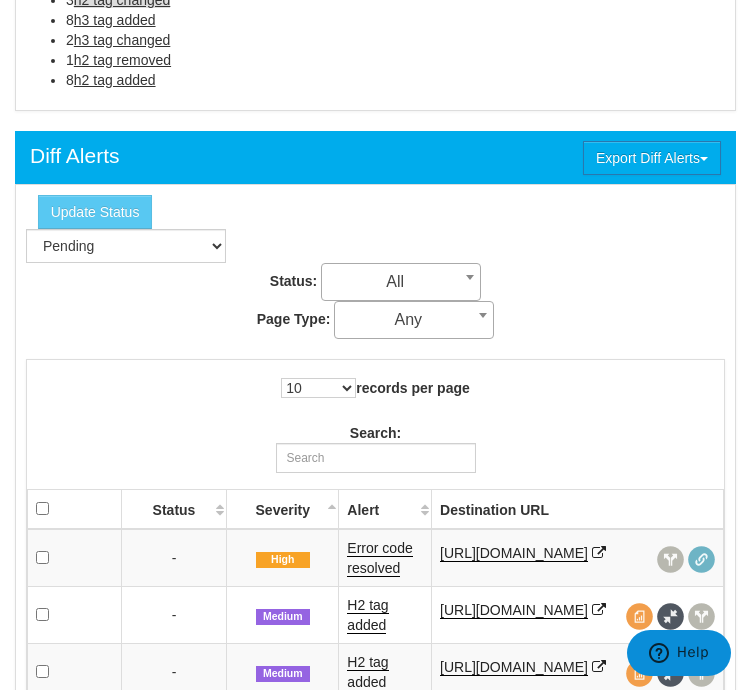 click on "h2 tag changed" at bounding box center [122, 0] 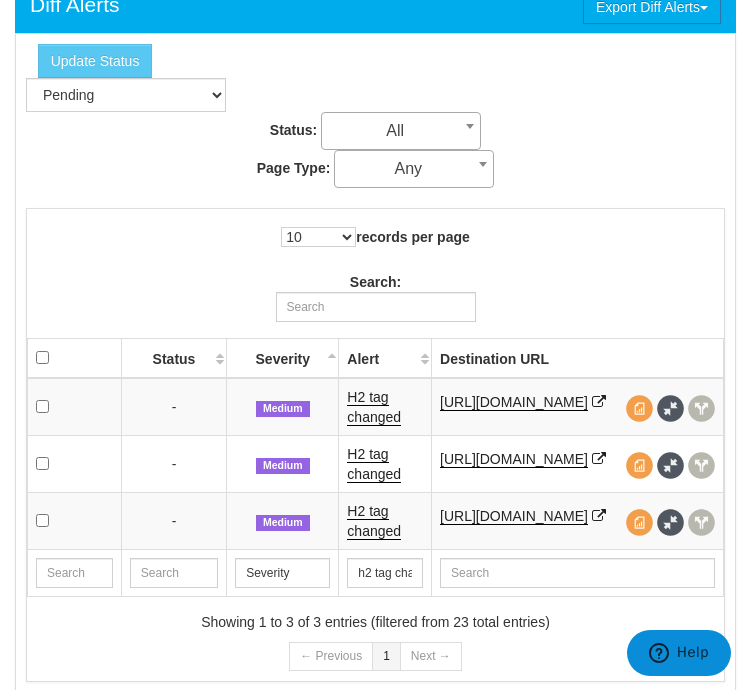 scroll, scrollTop: 1920, scrollLeft: 0, axis: vertical 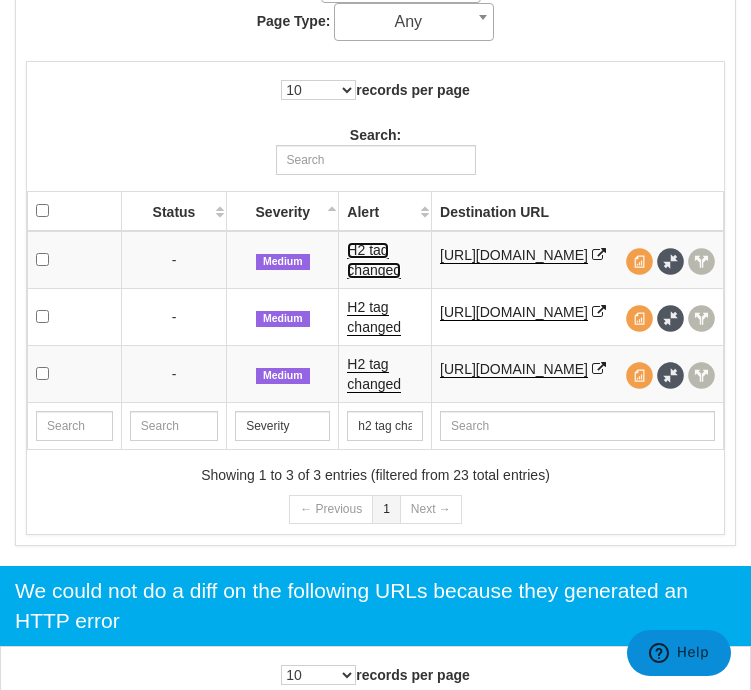 click on "H2 tag changed" at bounding box center (374, 260) 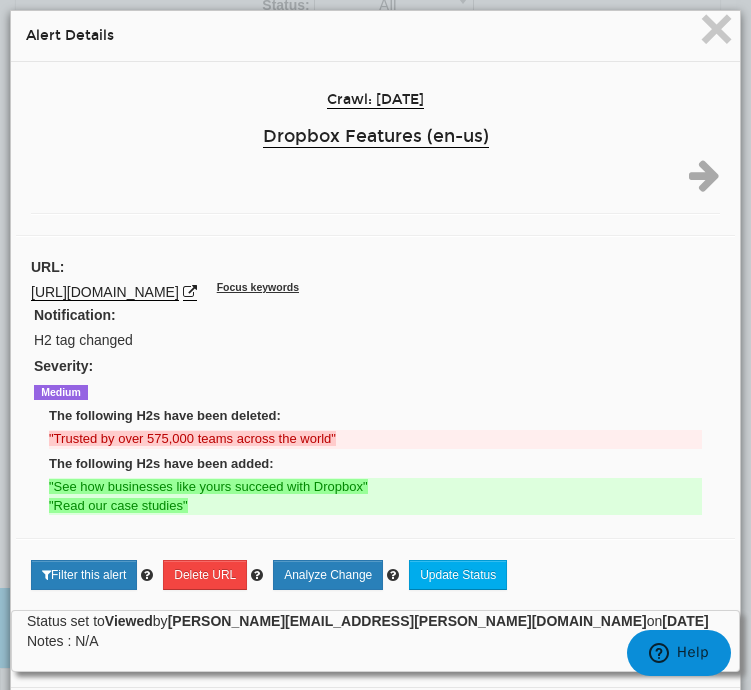 click on "Crawl: 07/10/2025
Dropbox Features (en-us)
URL:
https://www.dropbox.com/features/share   Focus keywords
Notification:
H2 tag changed
Severity:
Medium
The following H2s have been deleted:
"Trusted by over 575,000 teams across the world"
The following H2s have been added:
"See how businesses like yours succeed with Dropbox"
"Read our case studies"
Please enable search console for this domain in order to analyze the impact of this change.
Filter this alert
Delete URL
Analyze Change
Update Status" at bounding box center (375, 336) 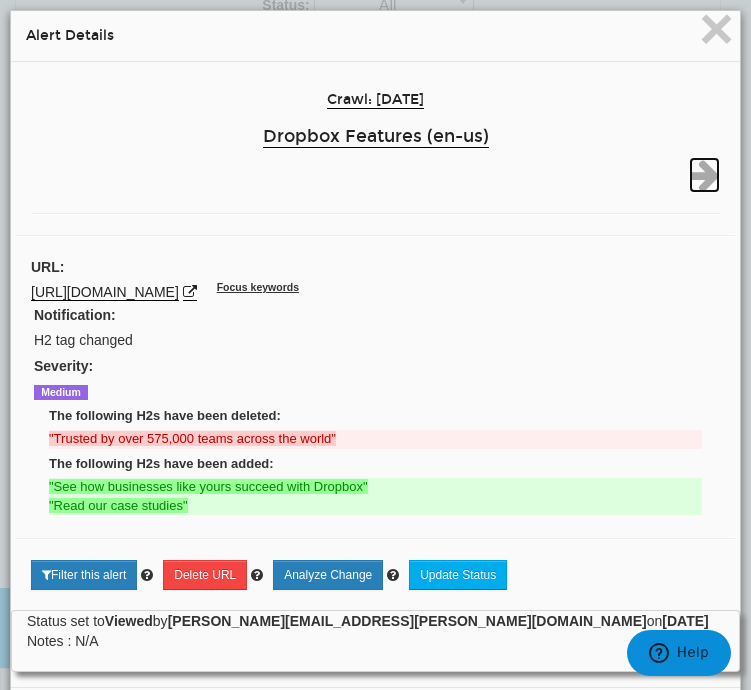 click at bounding box center (704, 175) 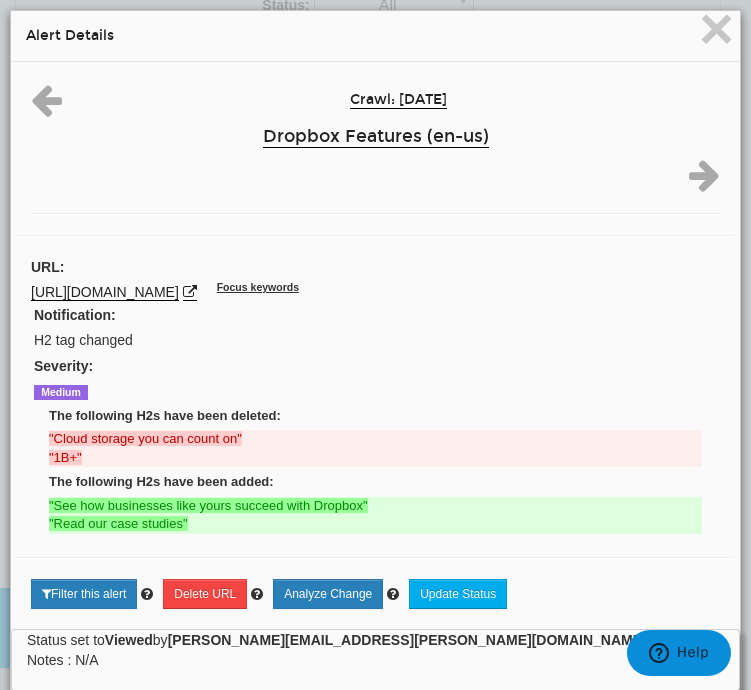 click at bounding box center [704, 175] 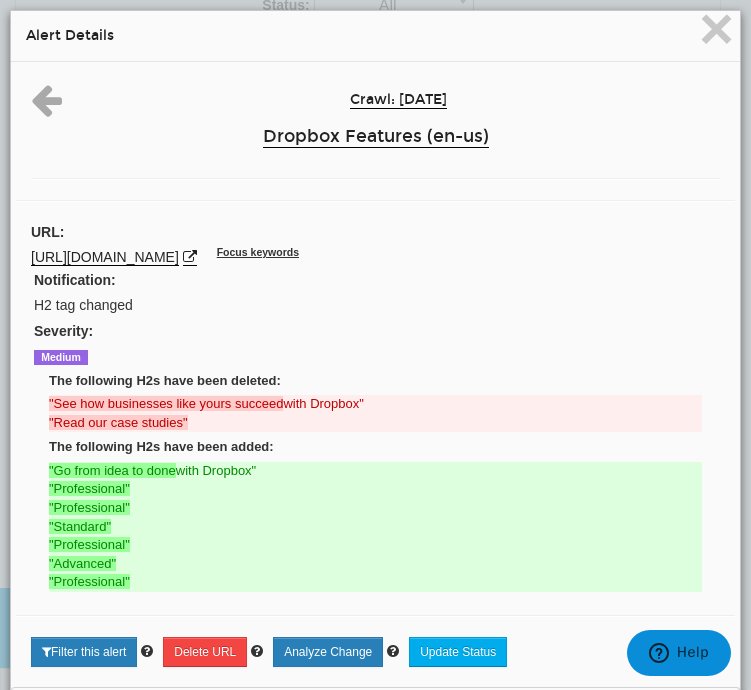 click on "Crawl: 07/10/2025" at bounding box center (375, 99) 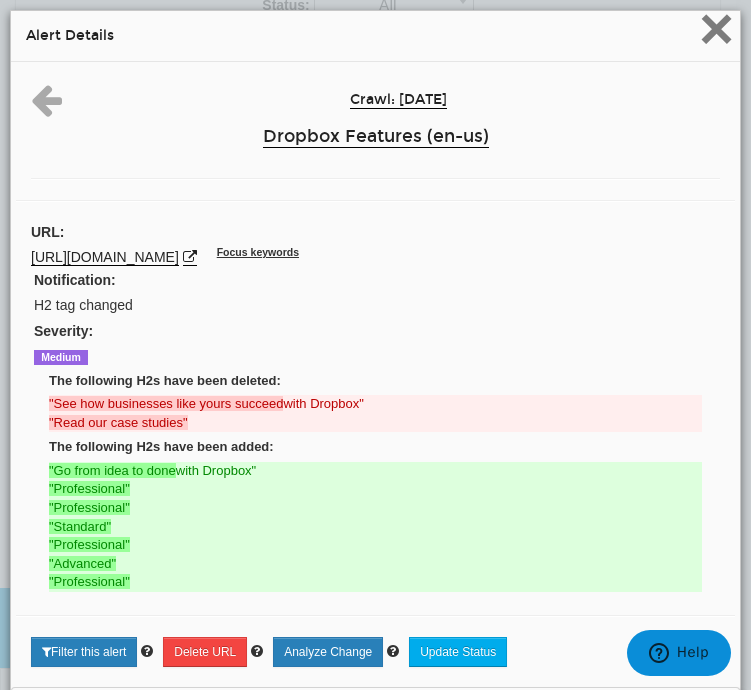 click on "×" at bounding box center (716, 28) 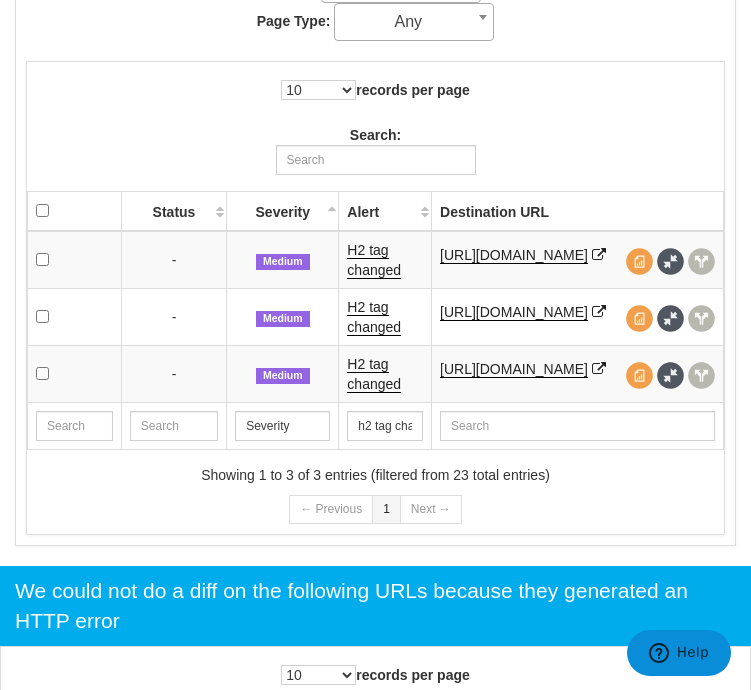click on "H2 tag changed" at bounding box center (385, 317) 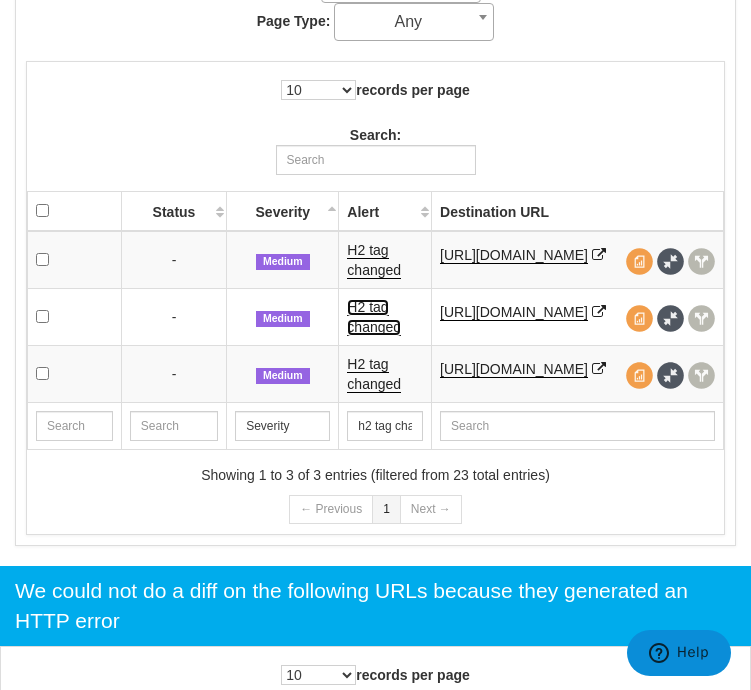 click on "H2 tag changed" at bounding box center [374, 317] 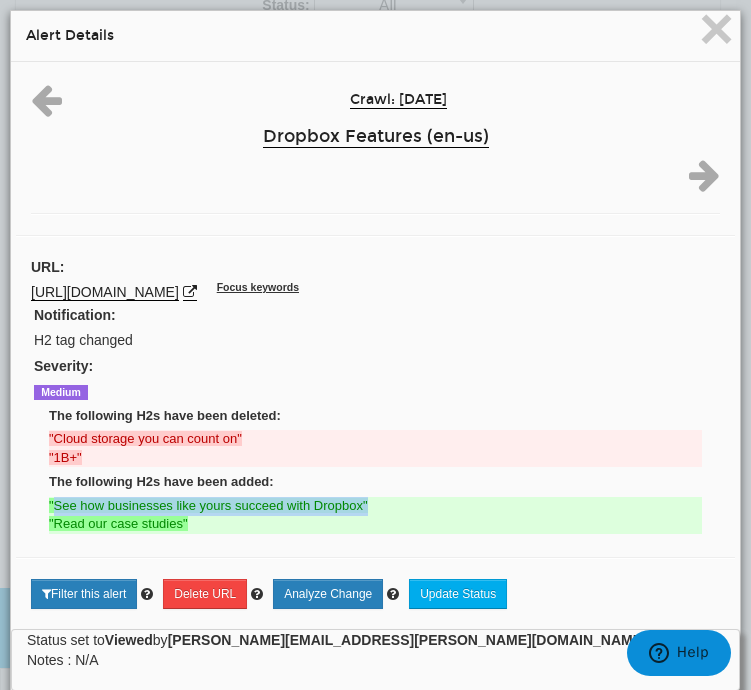 drag, startPoint x: 370, startPoint y: 506, endPoint x: 57, endPoint y: 514, distance: 313.10223 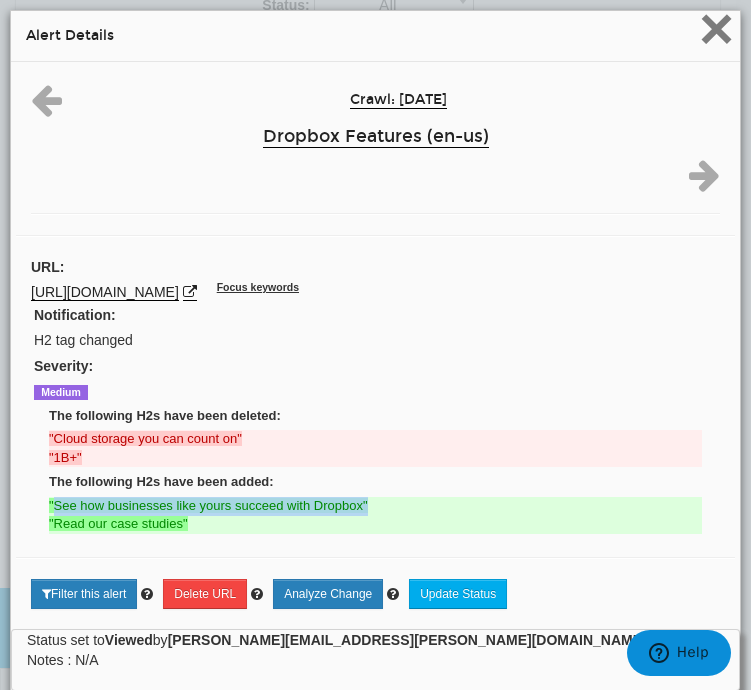 click on "×" at bounding box center [716, 28] 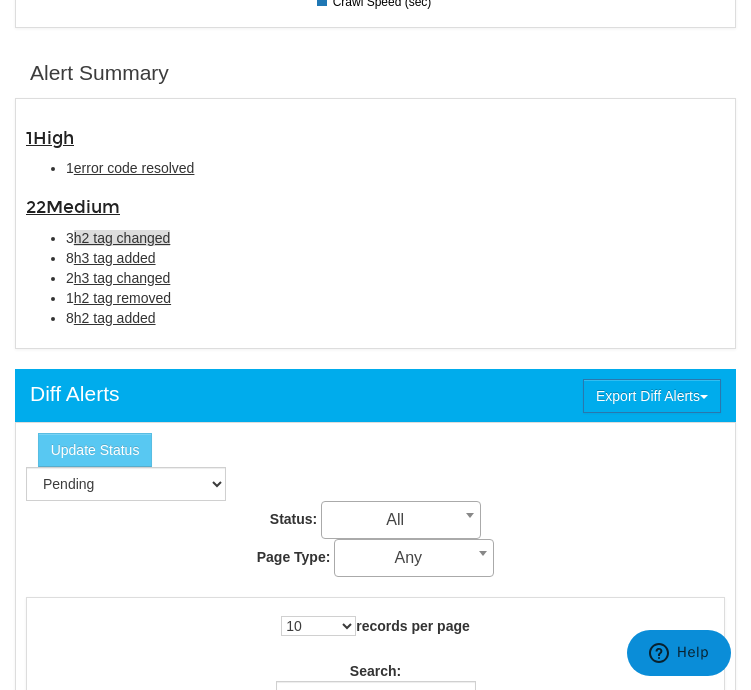 scroll, scrollTop: 1376, scrollLeft: 0, axis: vertical 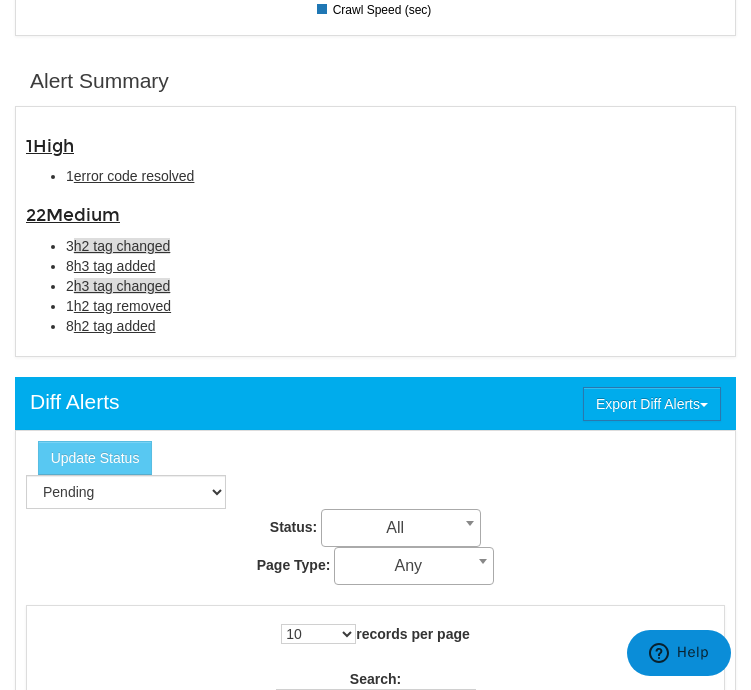 click on "h3 tag changed" at bounding box center [122, 286] 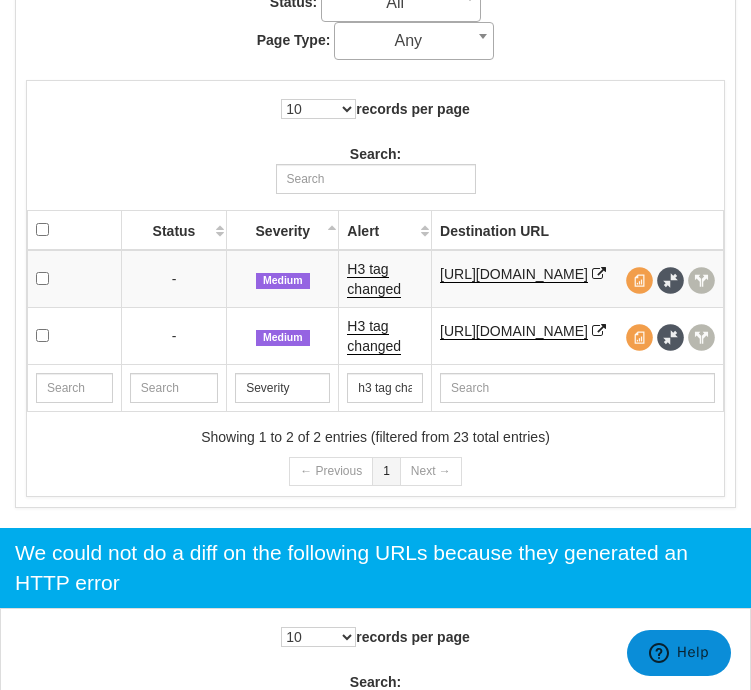 scroll, scrollTop: 1449, scrollLeft: 0, axis: vertical 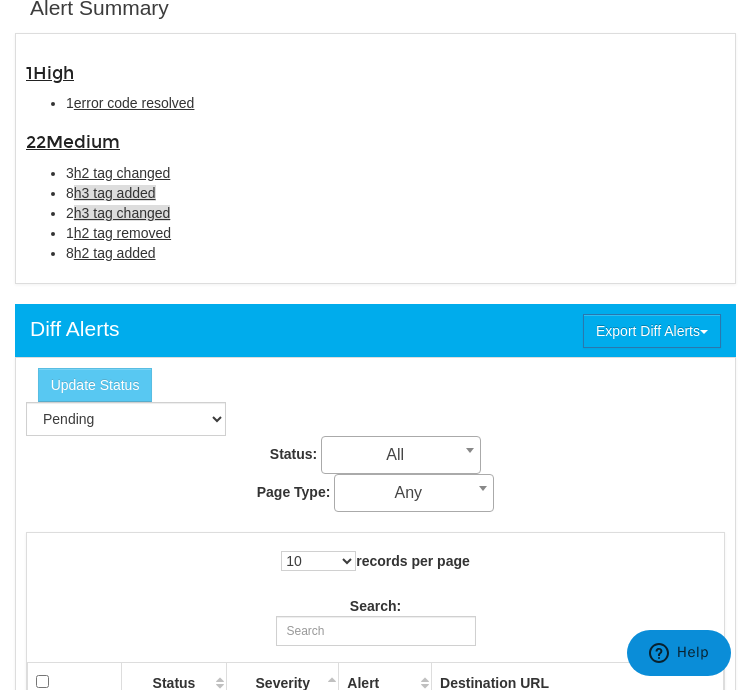 click on "h3 tag added" at bounding box center [115, 193] 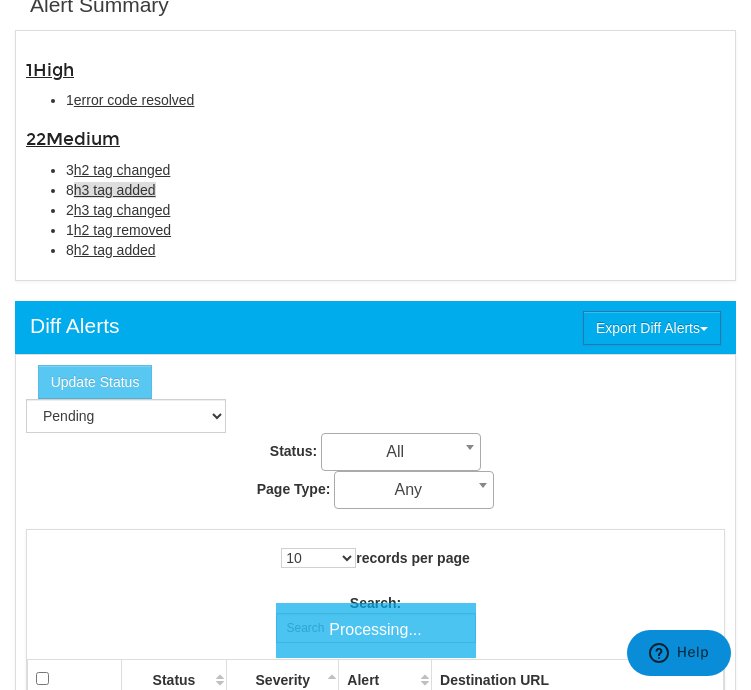 scroll, scrollTop: 1455, scrollLeft: 0, axis: vertical 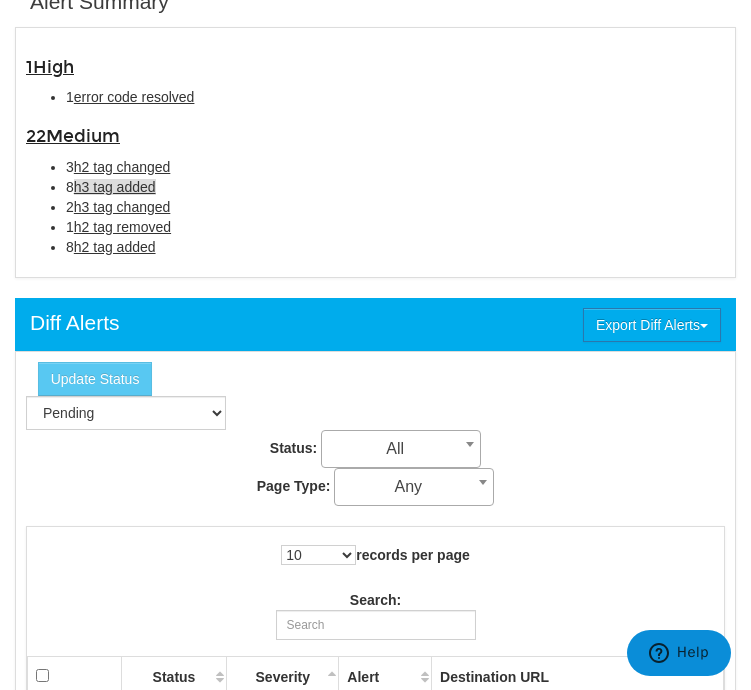 click on "8  h2 tag added" at bounding box center (395, 247) 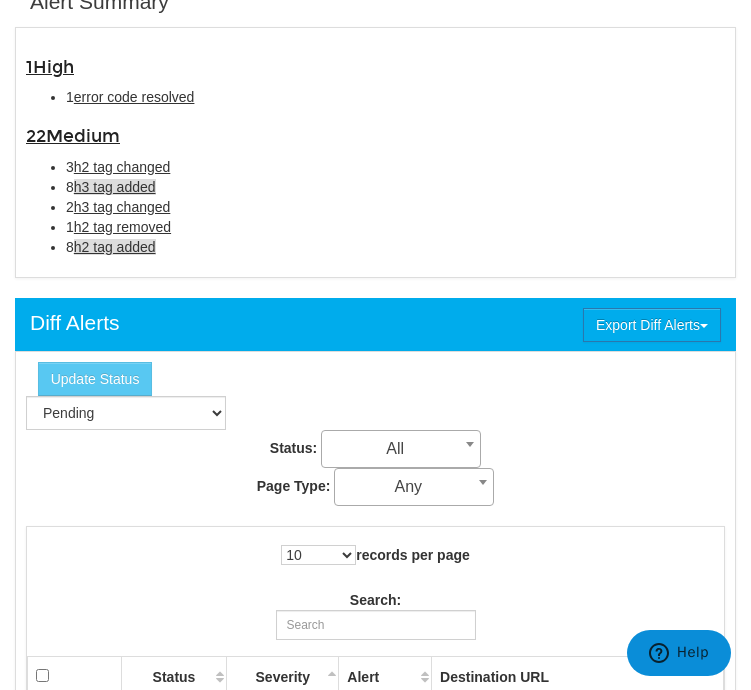 click on "h2 tag added" at bounding box center (115, 247) 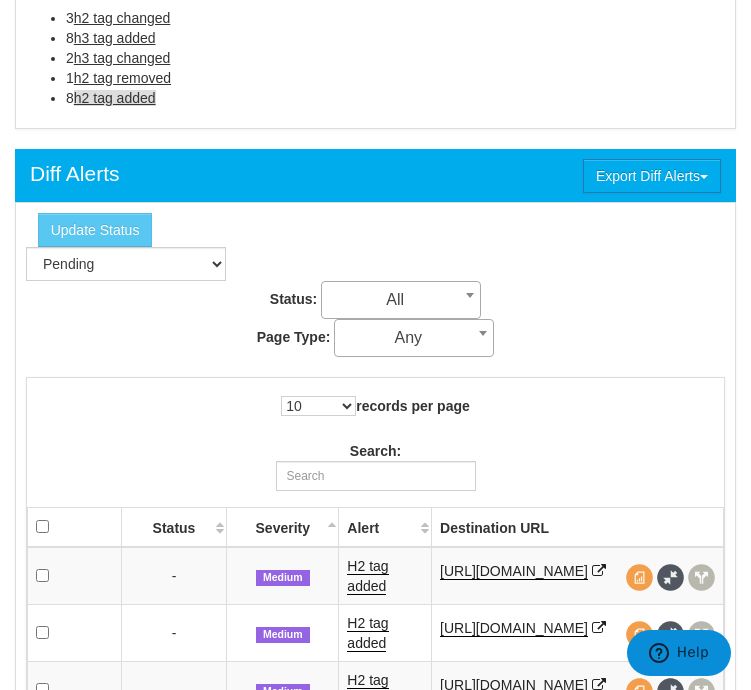 scroll, scrollTop: 1486, scrollLeft: 0, axis: vertical 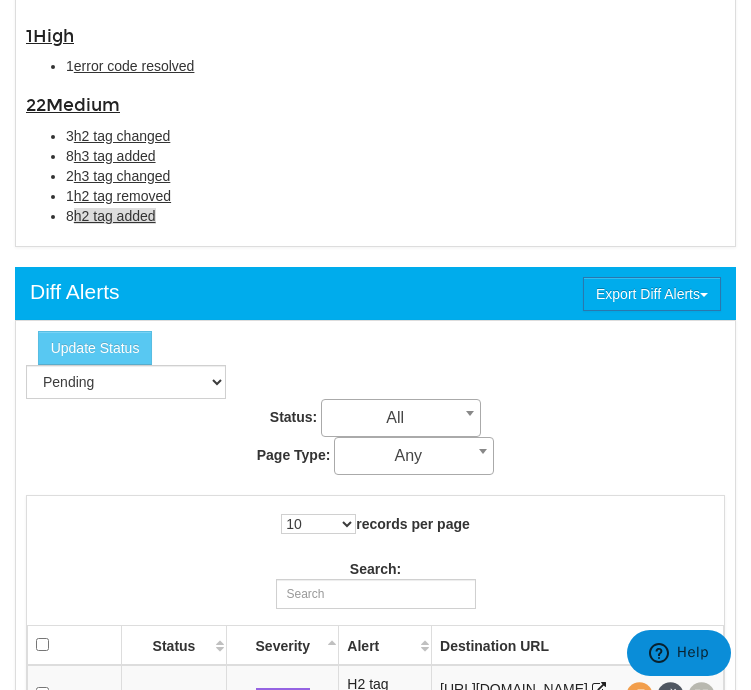 click on "8  h2 tag added" at bounding box center [395, 216] 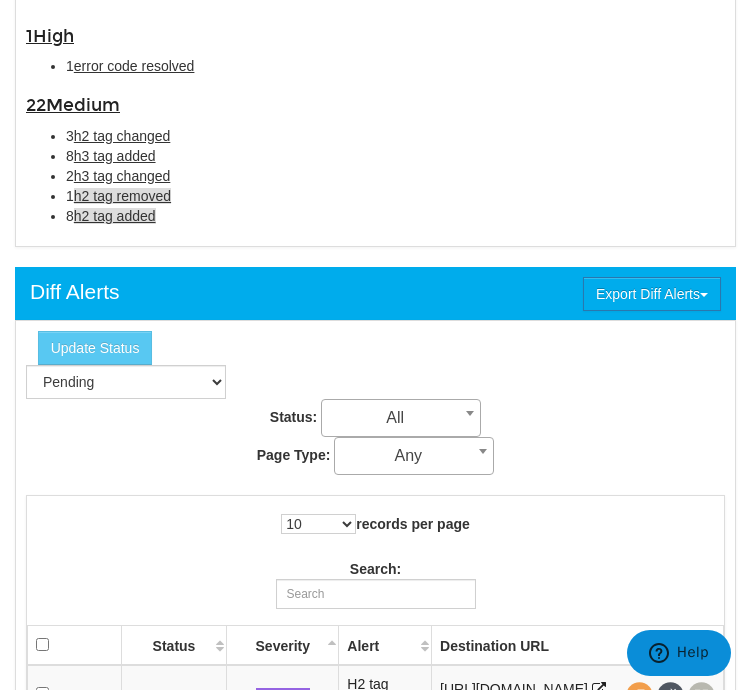 click on "h2 tag removed" at bounding box center (122, 196) 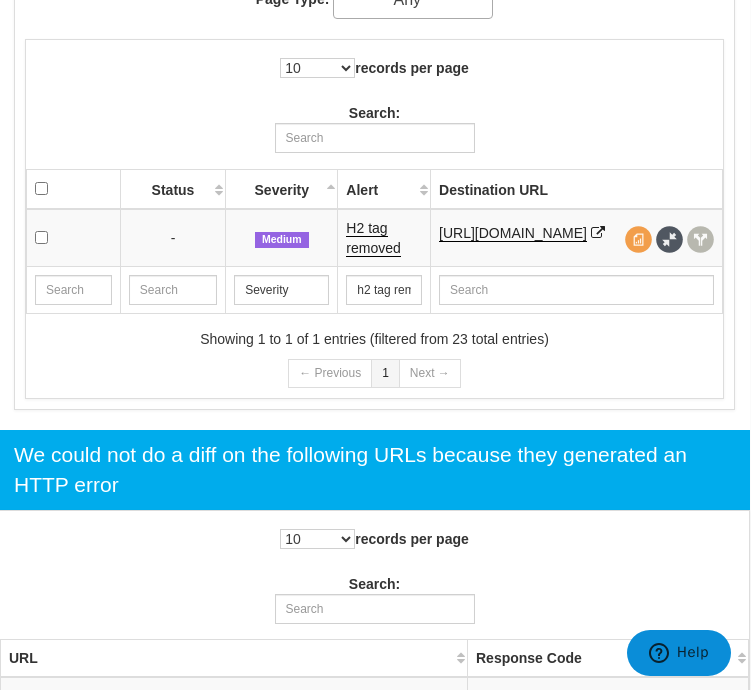 scroll, scrollTop: 1942, scrollLeft: 4, axis: both 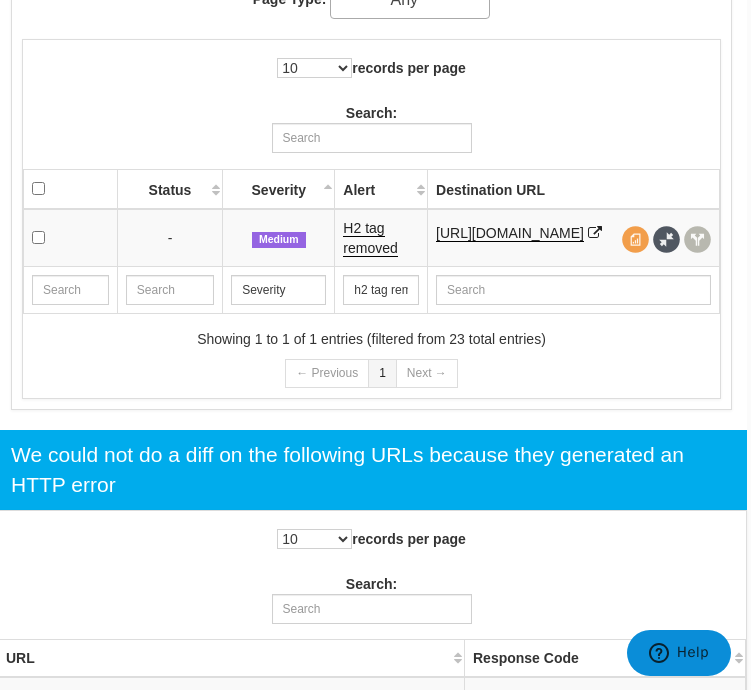 click on "H2 tag removed" at bounding box center (381, 238) 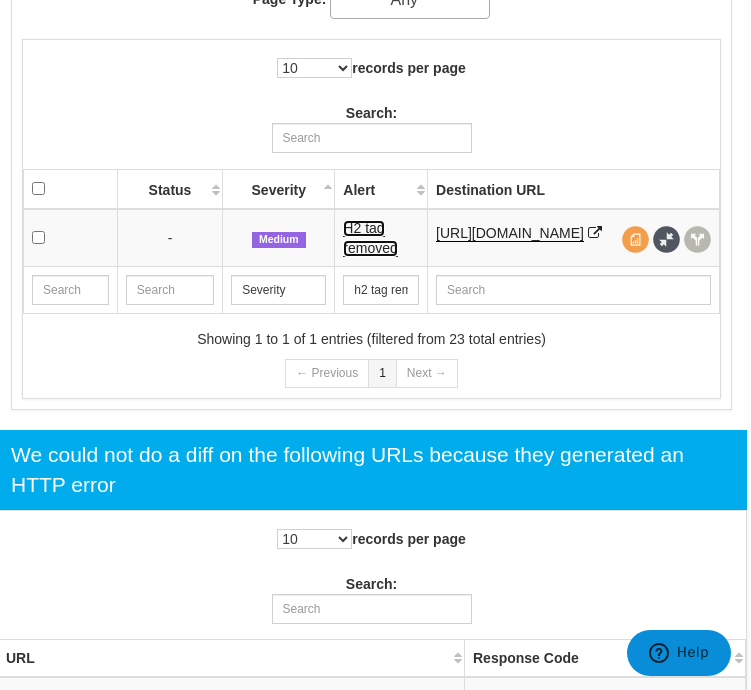 click on "H2 tag removed" at bounding box center (370, 238) 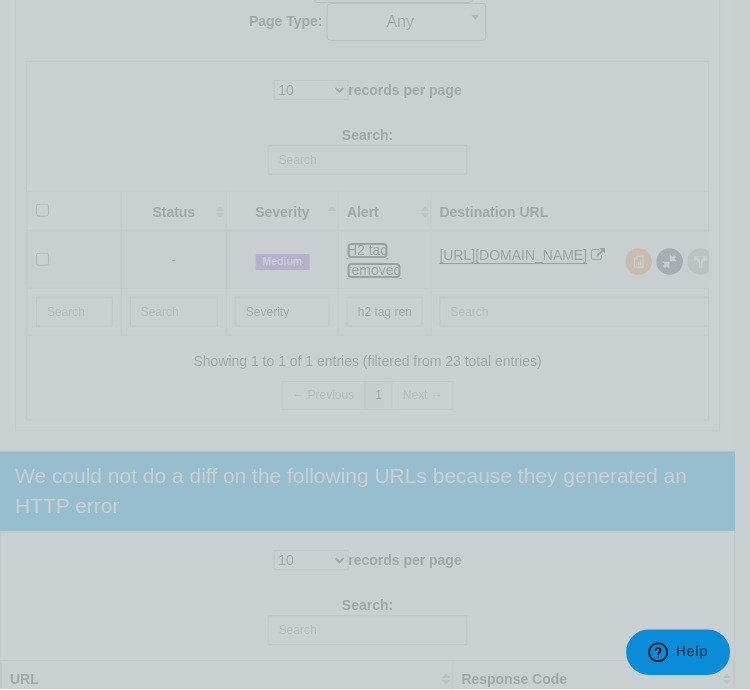 scroll, scrollTop: 1942, scrollLeft: 0, axis: vertical 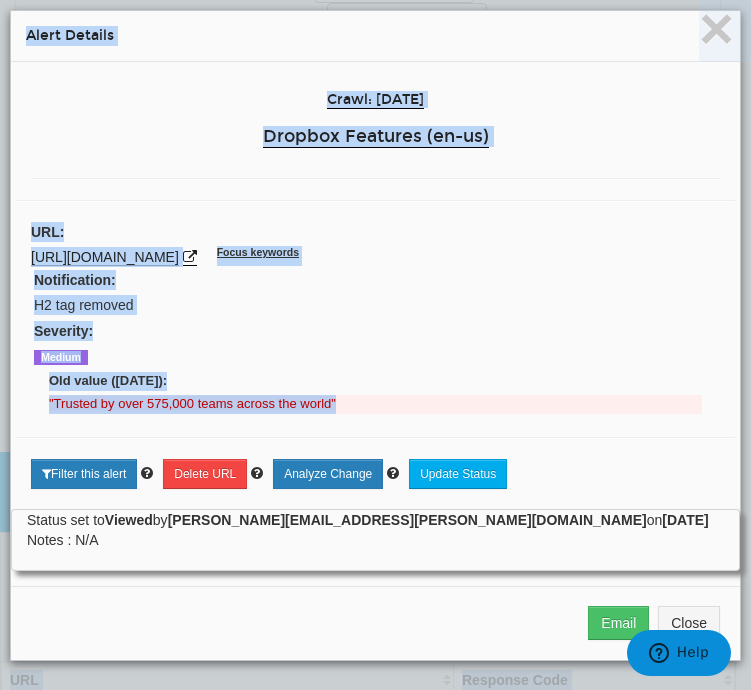 drag, startPoint x: 345, startPoint y: 400, endPoint x: -9, endPoint y: 413, distance: 354.23862 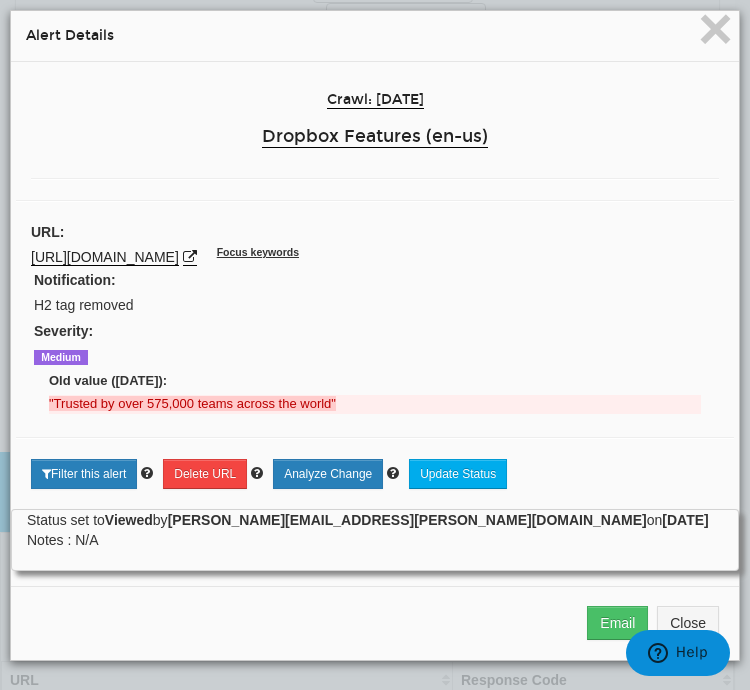 click on "Crawl: 07/10/2025
Dropbox Features (en-us)
URL:
https://www.dropbox.com/features/cloud-storage/photos   Focus keywords
Notification:
H2 tag removed
Severity:
Medium
Old value (07/09/2025):
"Trusted by over 575,000 teams across the world"
Please enable search console for this domain in order to analyze the impact of this change.
Filter this alert
Delete URL
Analyze Change
Update Status" at bounding box center [375, 285] 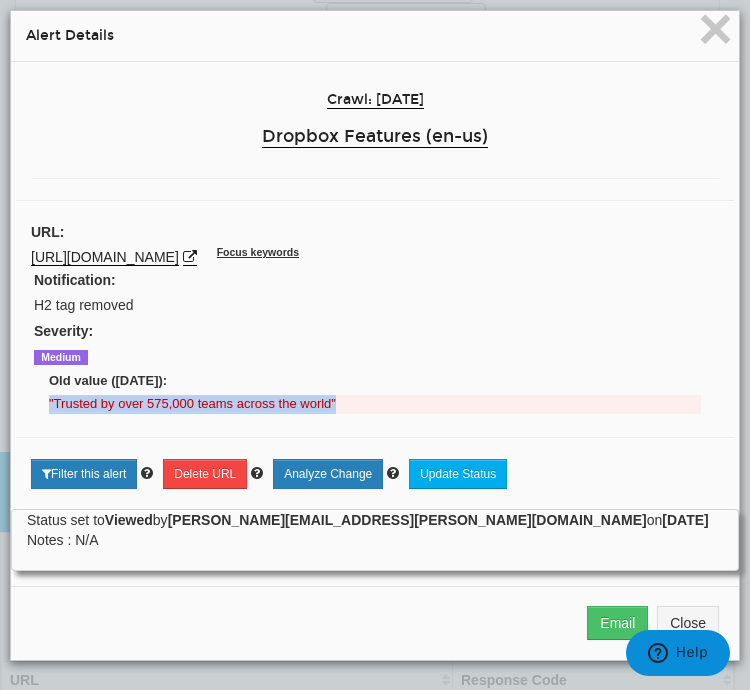 drag, startPoint x: 348, startPoint y: 401, endPoint x: 49, endPoint y: 410, distance: 299.1354 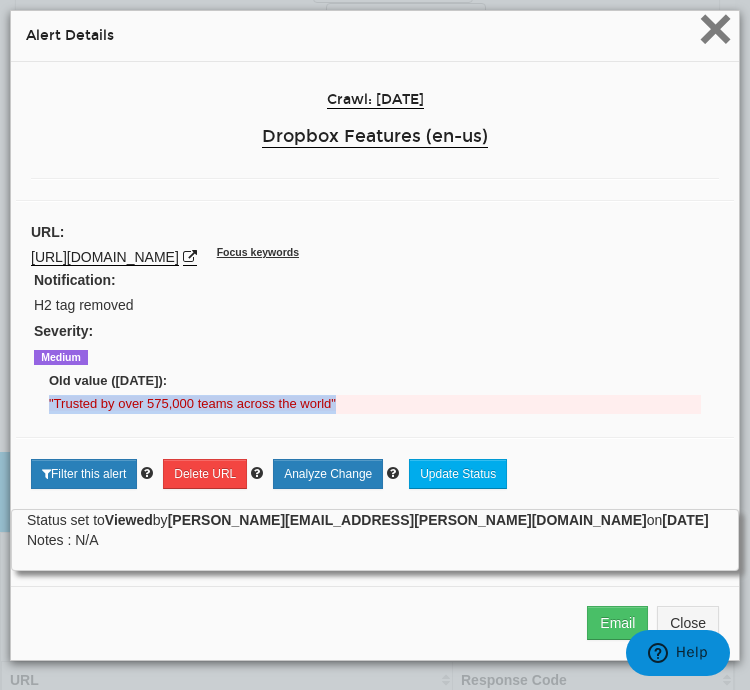 click on "×" at bounding box center (715, 28) 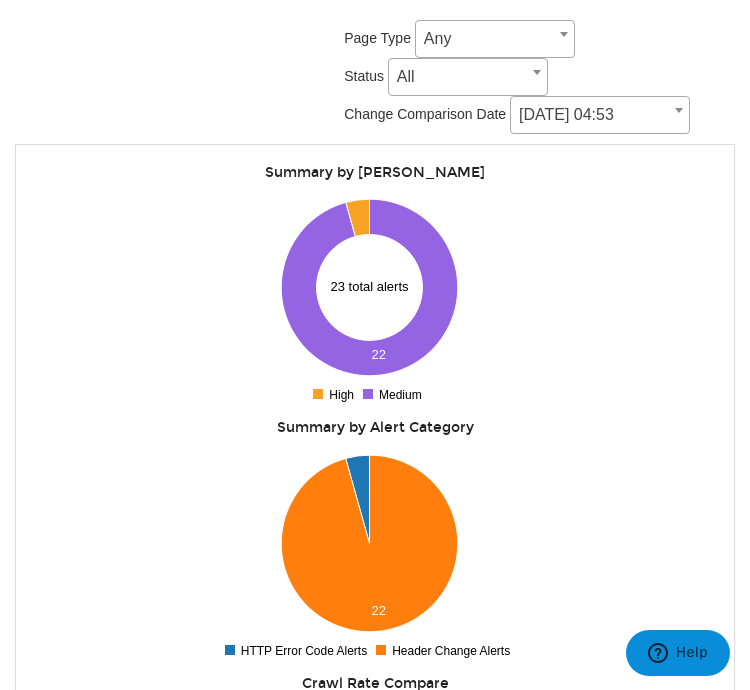 scroll, scrollTop: 0, scrollLeft: 0, axis: both 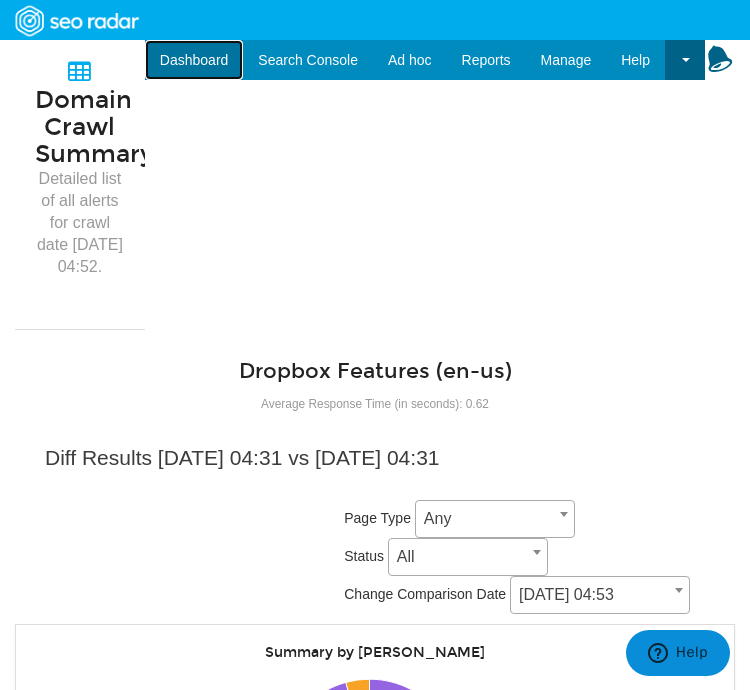 click on "Dashboard" at bounding box center [194, 60] 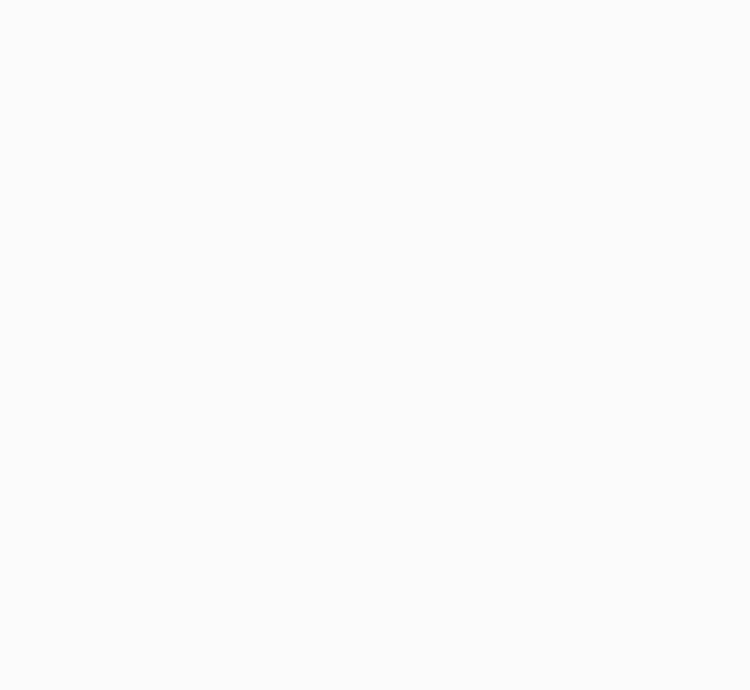 scroll, scrollTop: 0, scrollLeft: 0, axis: both 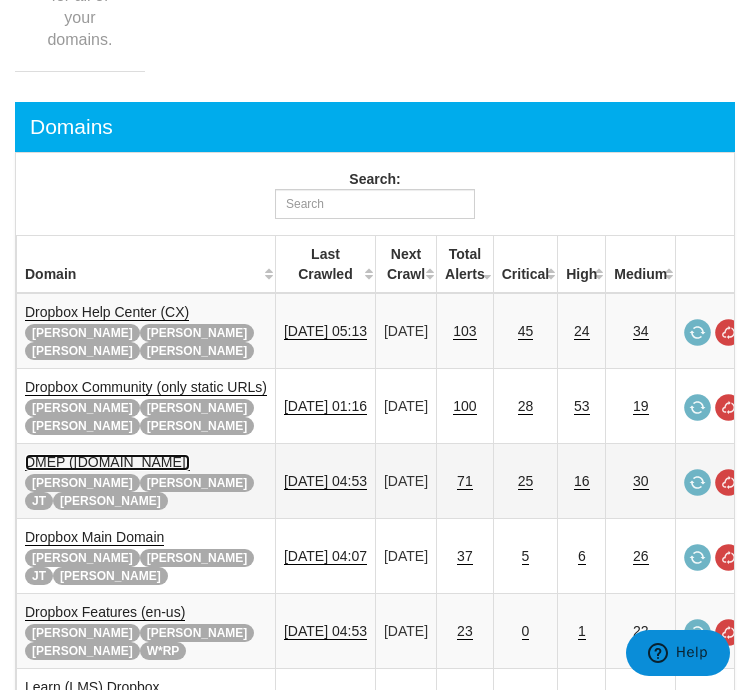 click on "DMEP (experience.dropbox.com)" at bounding box center (107, 462) 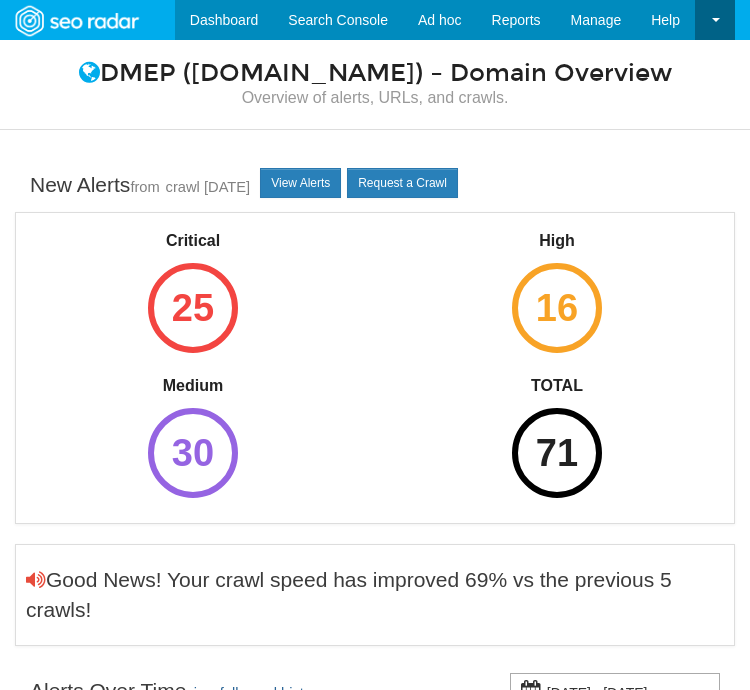 scroll, scrollTop: 0, scrollLeft: 0, axis: both 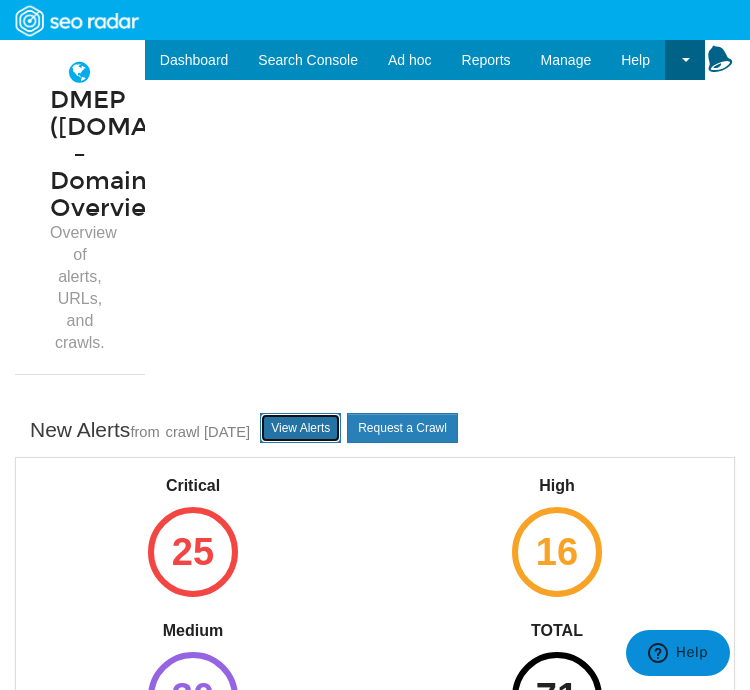 click on "View Alerts" at bounding box center [300, 428] 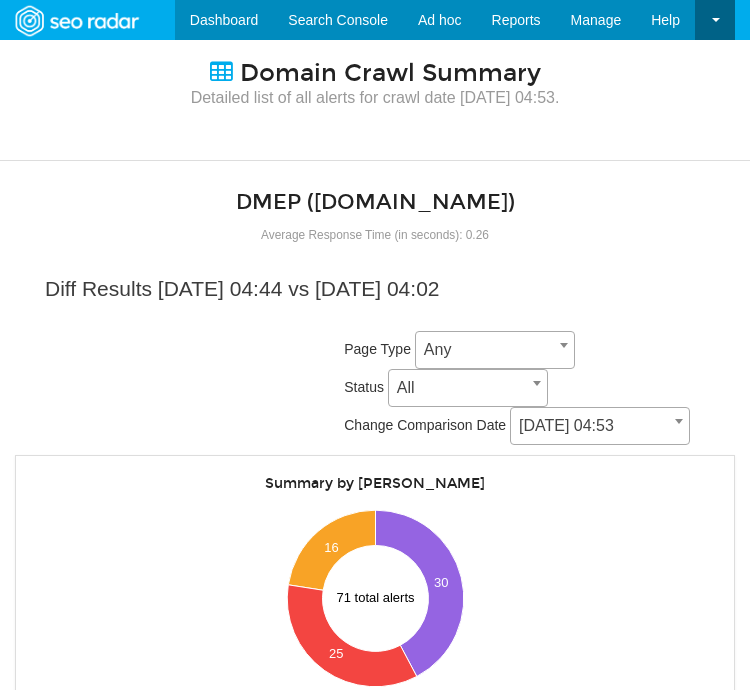 scroll, scrollTop: 0, scrollLeft: 0, axis: both 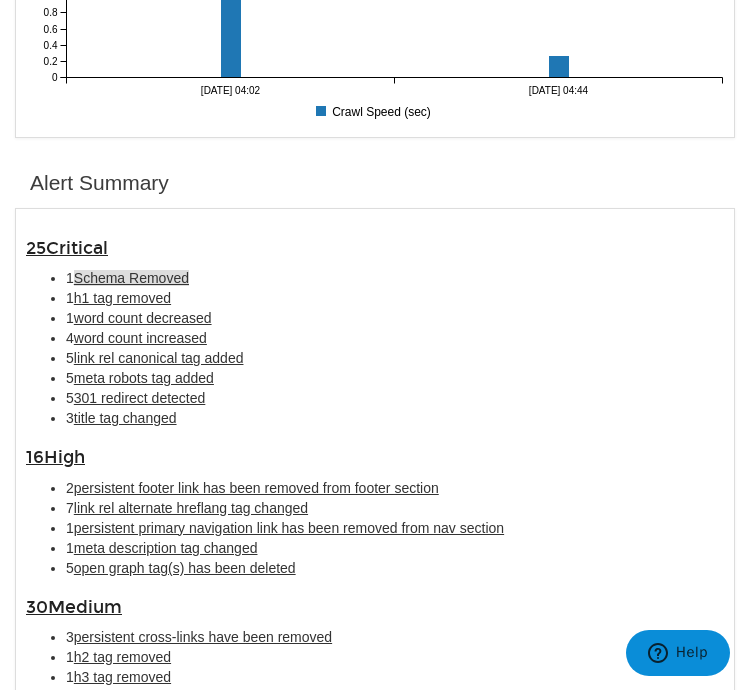 click on "Schema Removed" at bounding box center [131, 278] 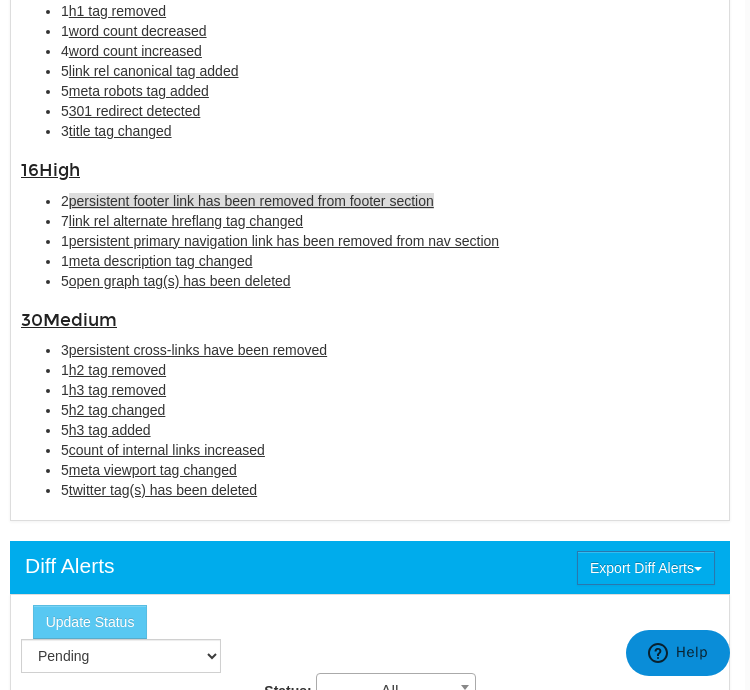 scroll, scrollTop: 1377, scrollLeft: 5, axis: both 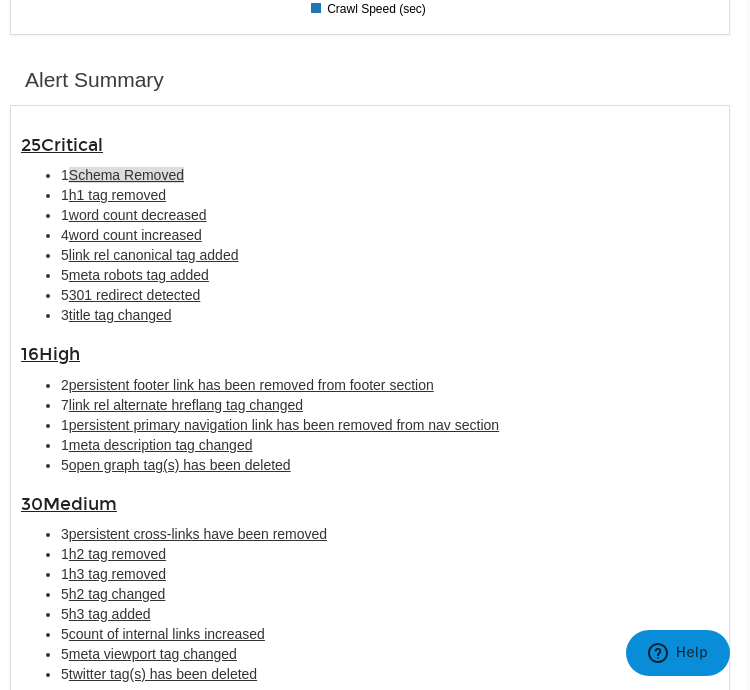 click on "Schema Removed" at bounding box center [126, 175] 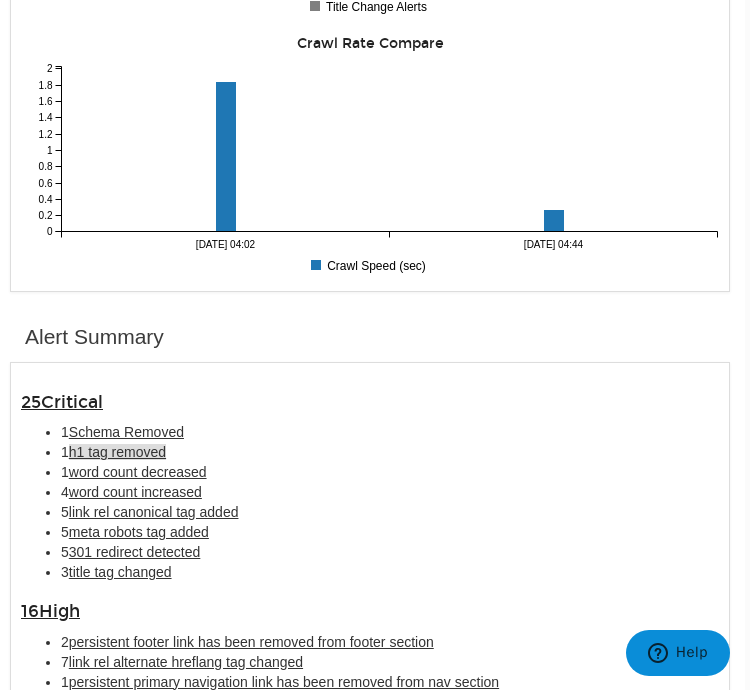 click on "h1 tag removed" at bounding box center (117, 452) 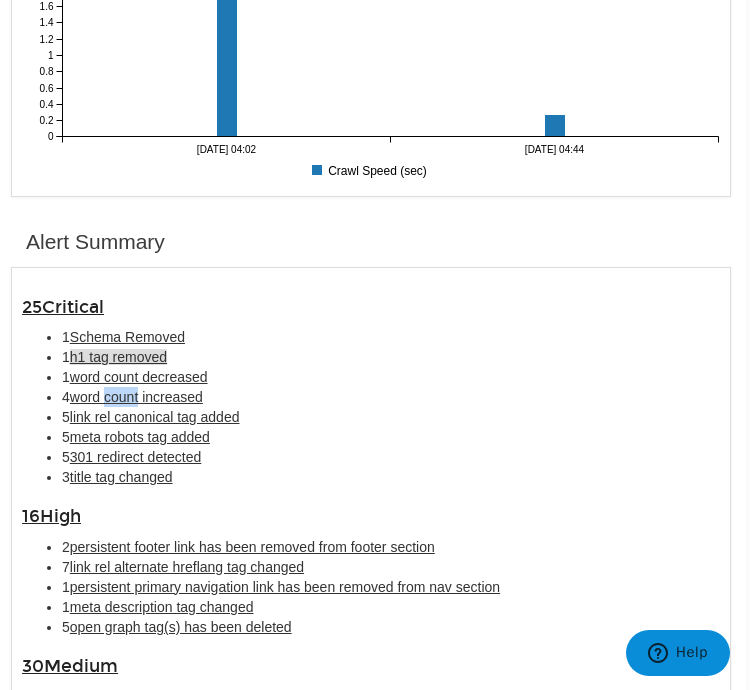 click on "25  Critical
1  Schema Removed
1  h1 tag removed
1  word count decreased
4  word count increased
5  link rel canonical tag added
5  meta robots tag added
5  301 redirect detected
3  title tag changed
16  High
2  persistent footer link has been removed from footer section" at bounding box center [371, 567] 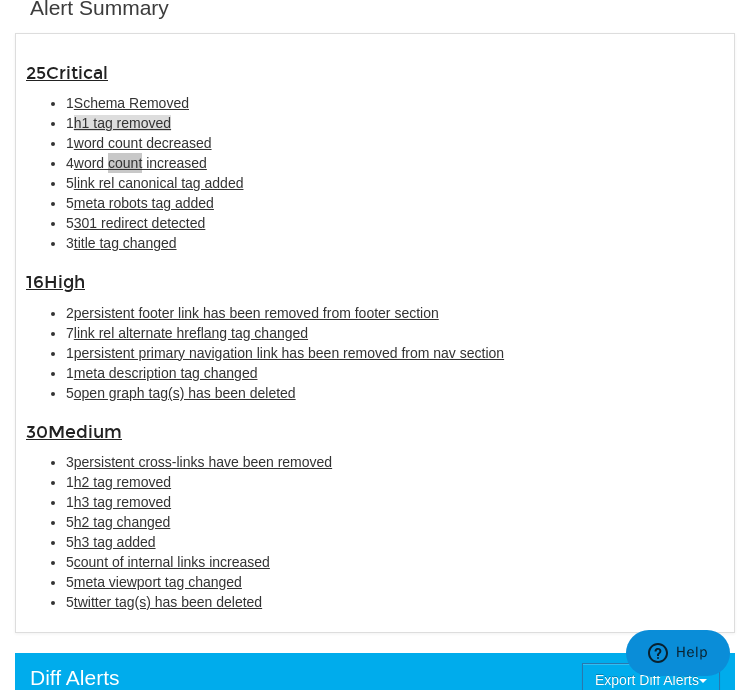 scroll, scrollTop: 1453, scrollLeft: 0, axis: vertical 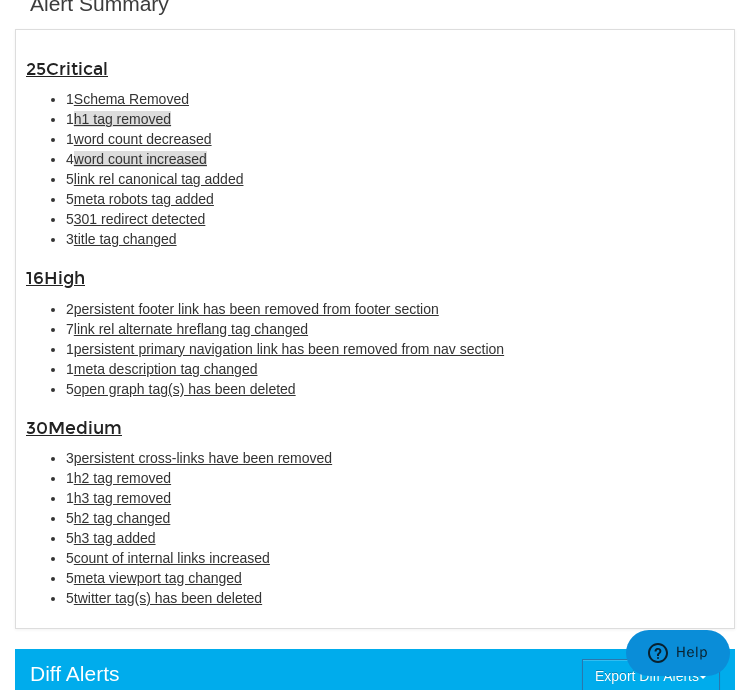 click on "word count increased" at bounding box center [140, 159] 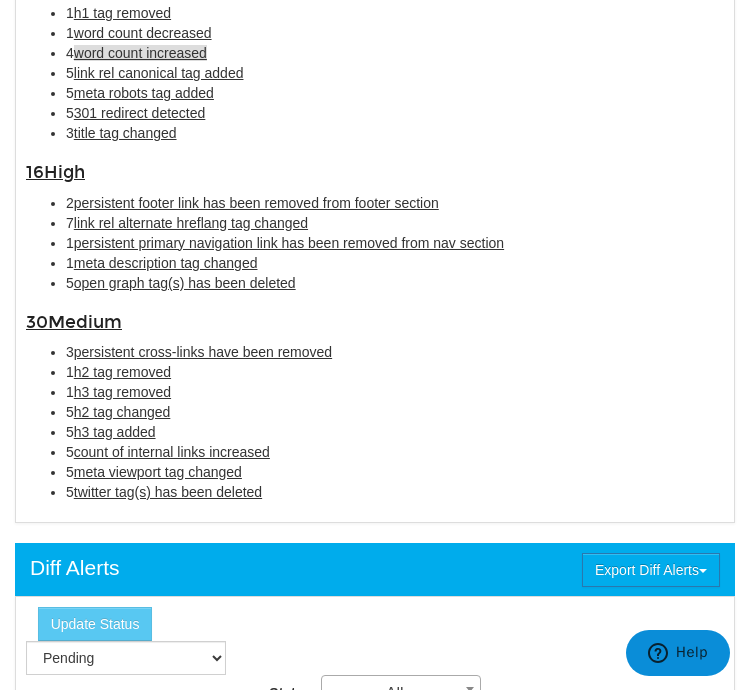 scroll, scrollTop: 1358, scrollLeft: 0, axis: vertical 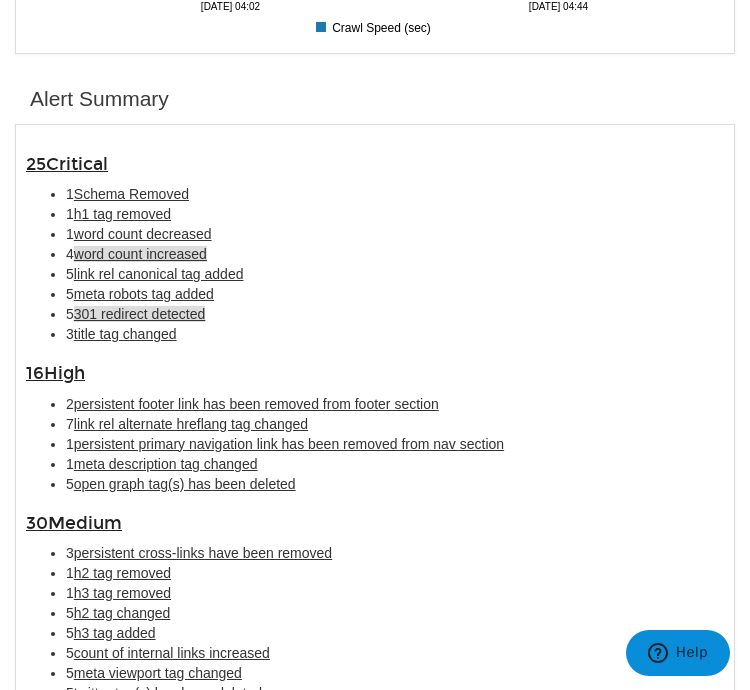 click on "301 redirect detected" at bounding box center (140, 314) 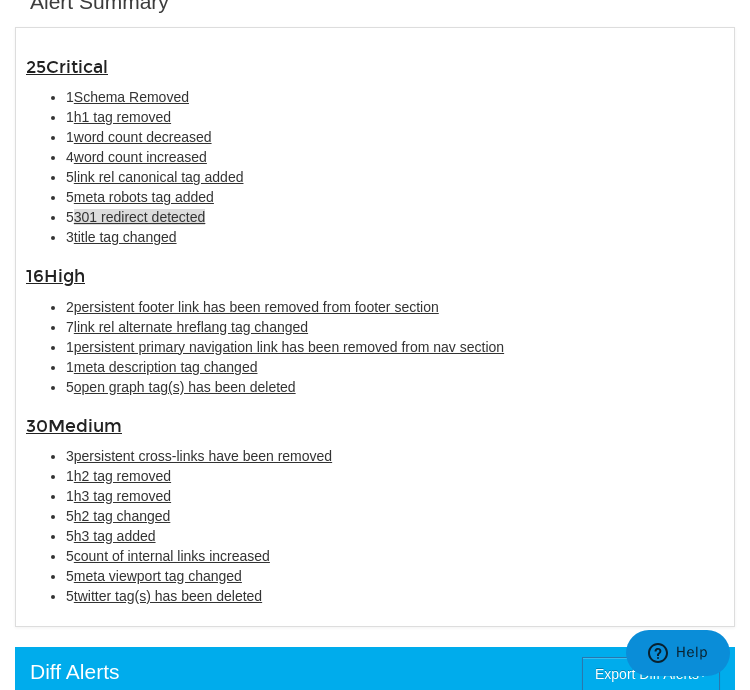 scroll, scrollTop: 1254, scrollLeft: 0, axis: vertical 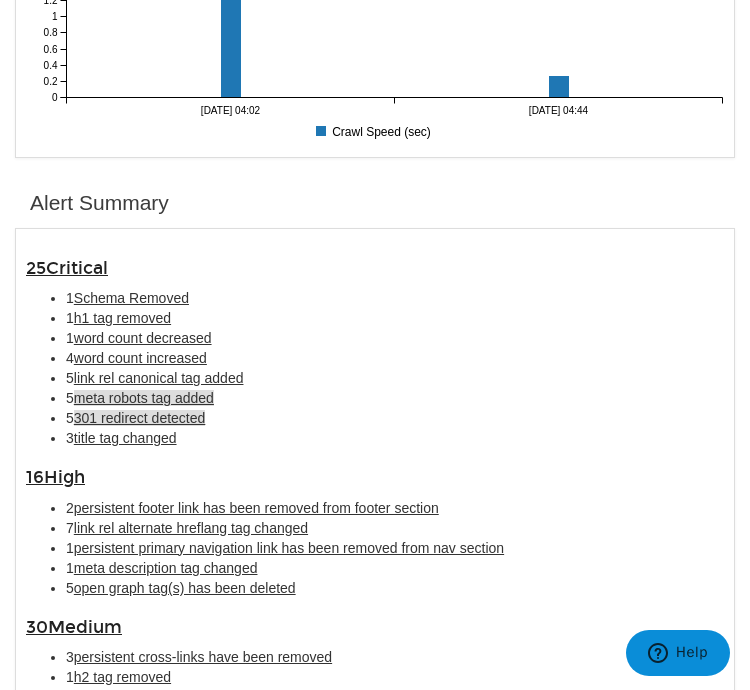 click on "meta robots tag added" at bounding box center (144, 398) 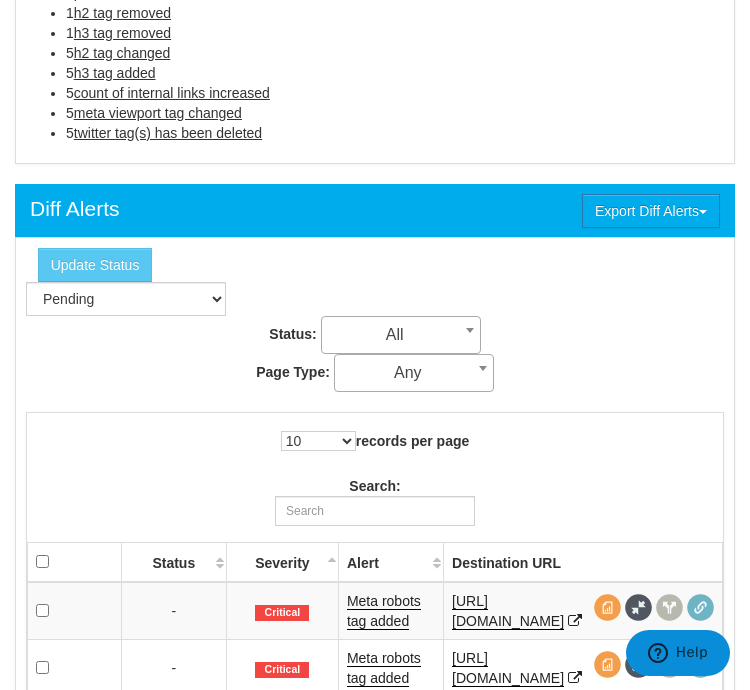 scroll, scrollTop: 1921, scrollLeft: 0, axis: vertical 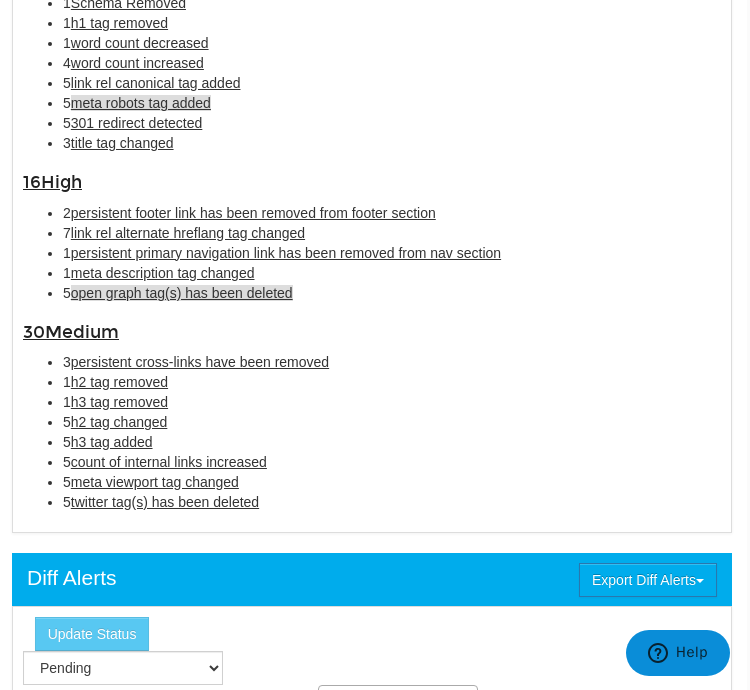 click on "open graph tag(s) has been deleted" at bounding box center (182, 293) 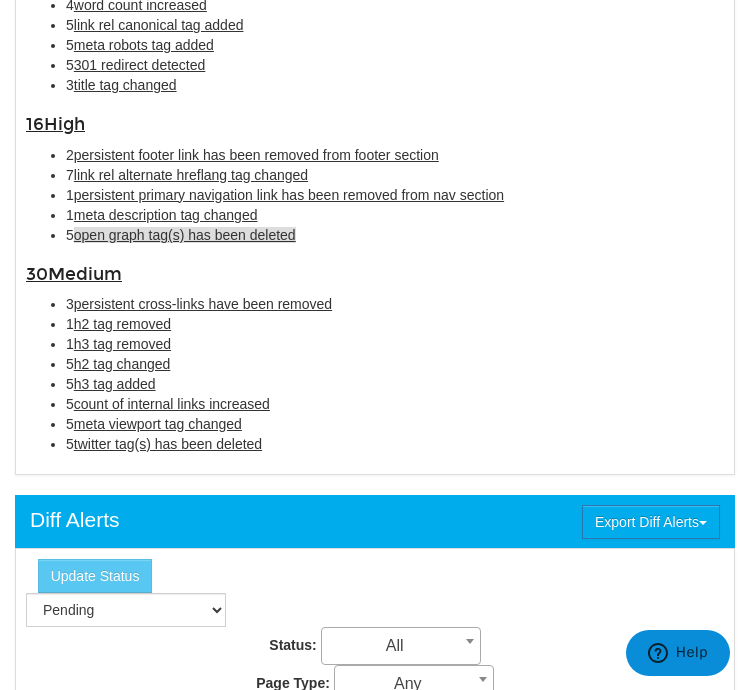 scroll, scrollTop: 1599, scrollLeft: 0, axis: vertical 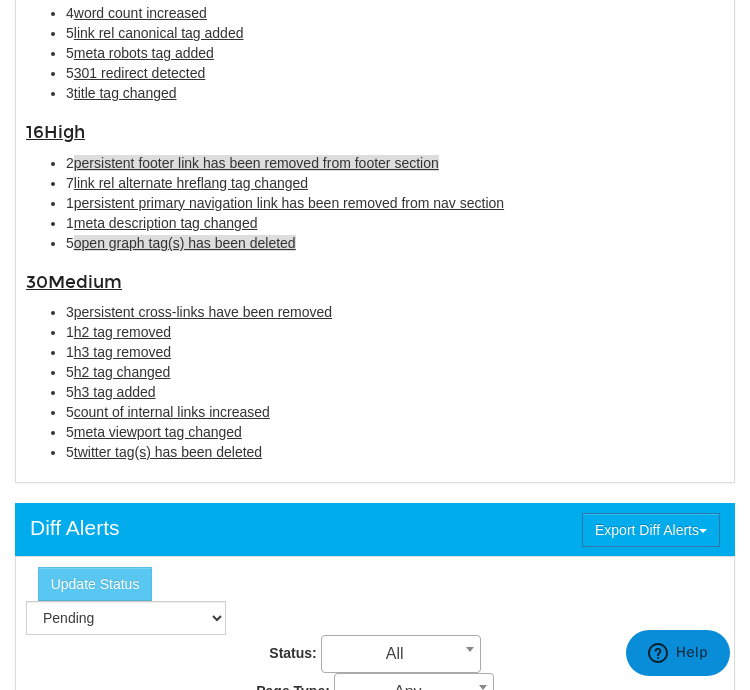 click on "persistent footer link has been removed from footer section" at bounding box center [256, 163] 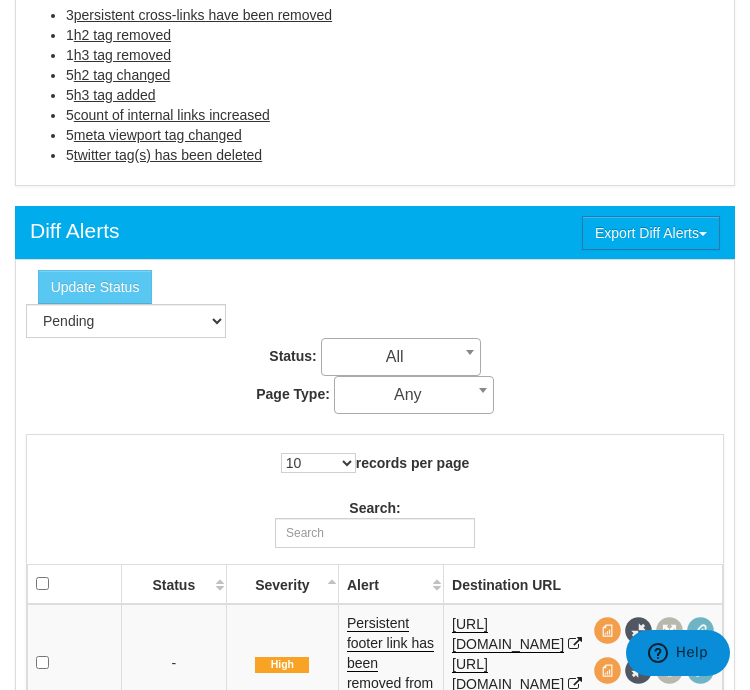 scroll, scrollTop: 1690, scrollLeft: 0, axis: vertical 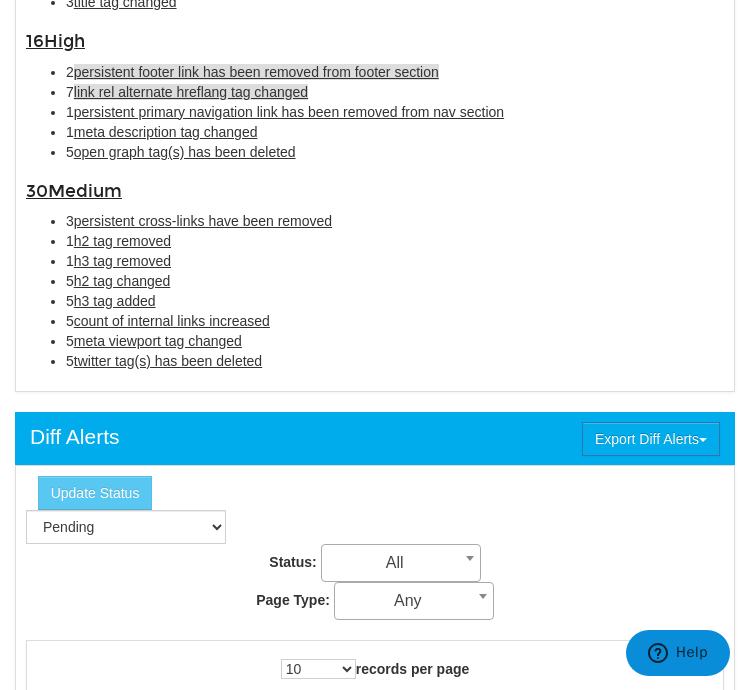 click on "link rel alternate hreflang tag changed" at bounding box center [191, 92] 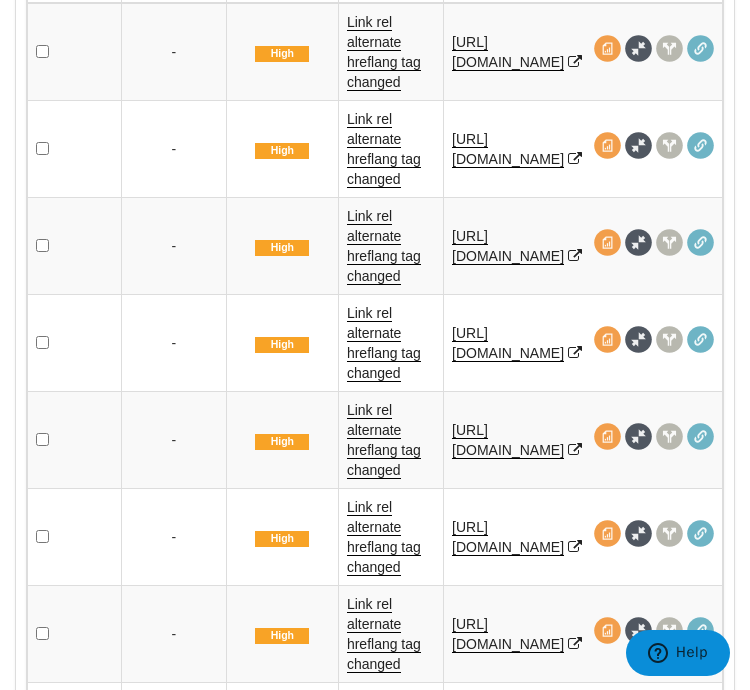 scroll, scrollTop: 2494, scrollLeft: 0, axis: vertical 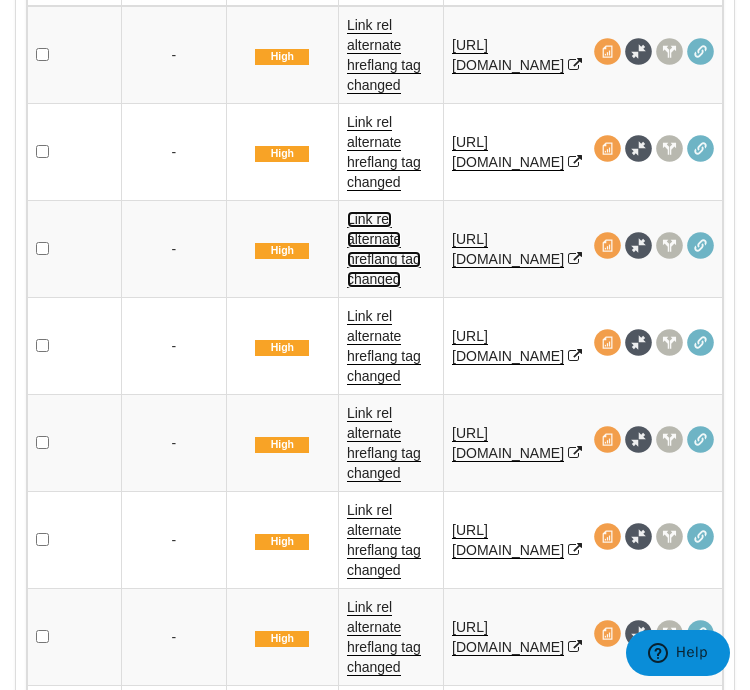 click on "Link rel alternate hreflang tag changed" at bounding box center (384, 249) 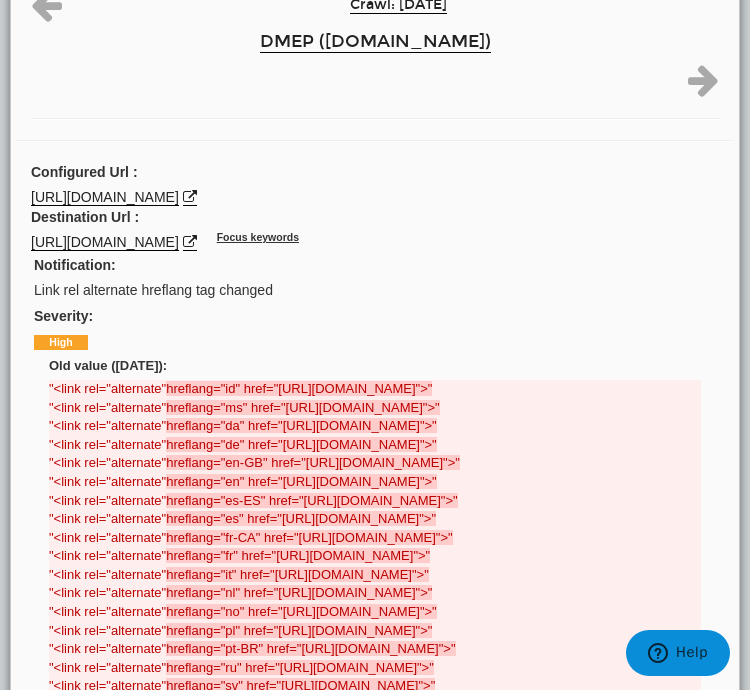 scroll, scrollTop: 0, scrollLeft: 0, axis: both 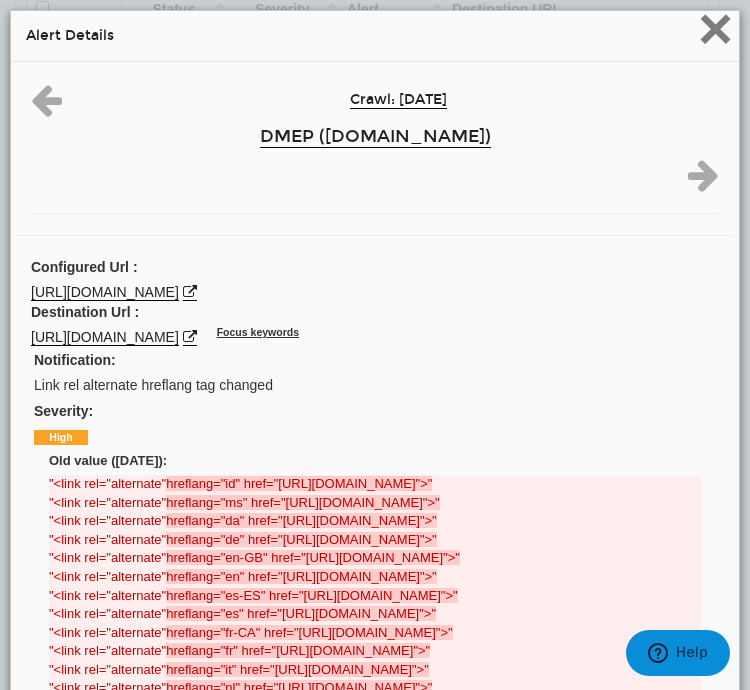 click on "×" at bounding box center [715, 28] 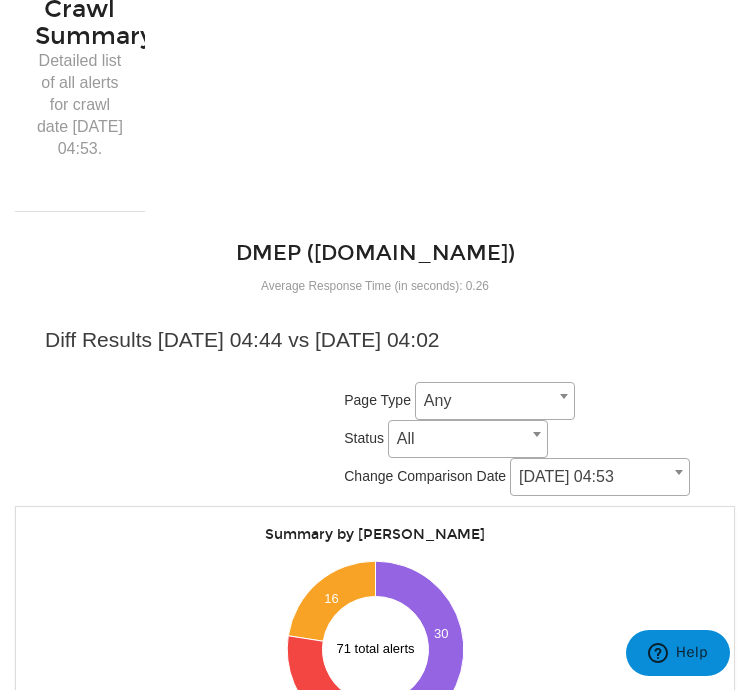 scroll, scrollTop: 0, scrollLeft: 0, axis: both 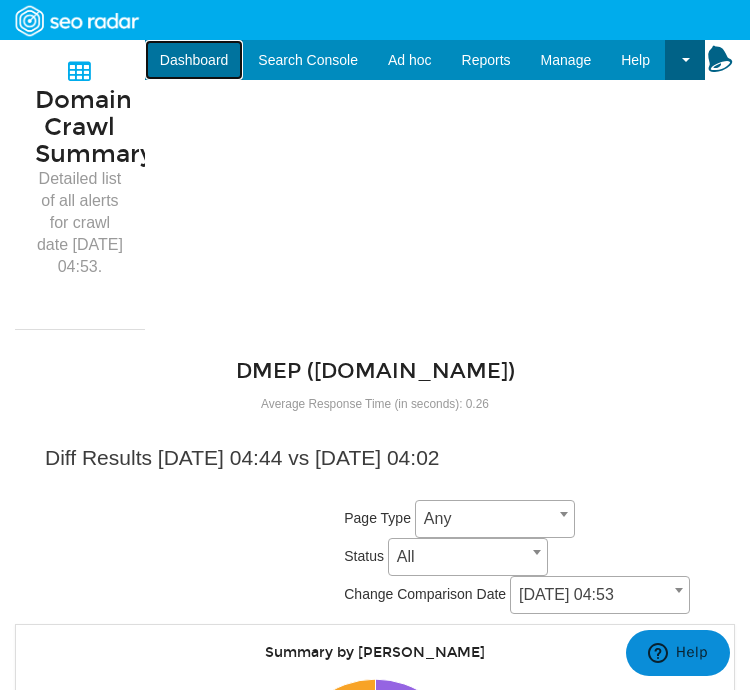 click on "Dashboard" at bounding box center [194, 60] 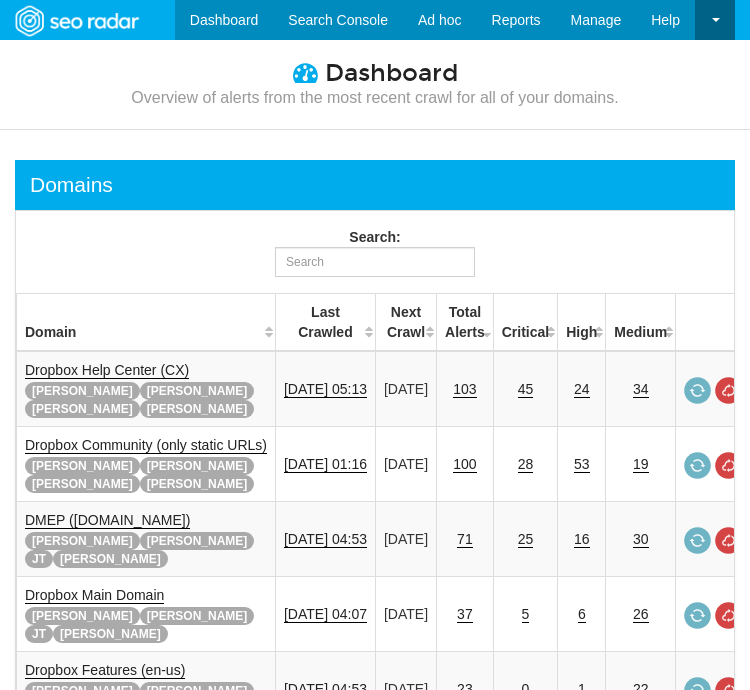 scroll, scrollTop: 0, scrollLeft: 0, axis: both 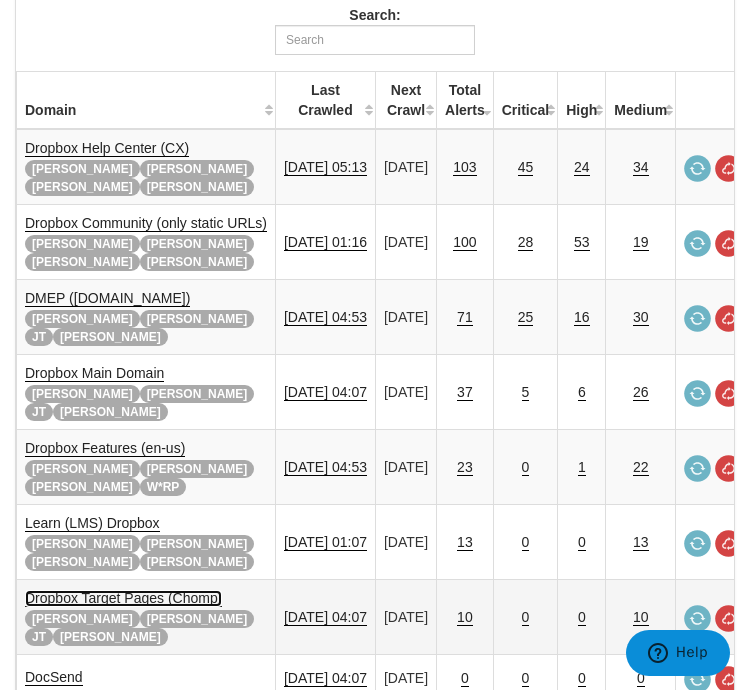 click on "Dropbox Target Pages (Chomp)" at bounding box center [123, 598] 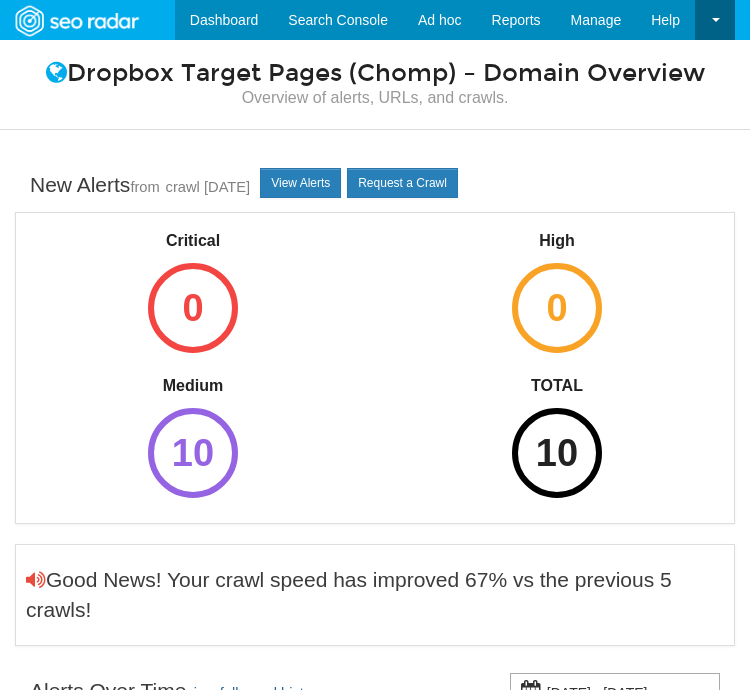 scroll, scrollTop: 0, scrollLeft: 0, axis: both 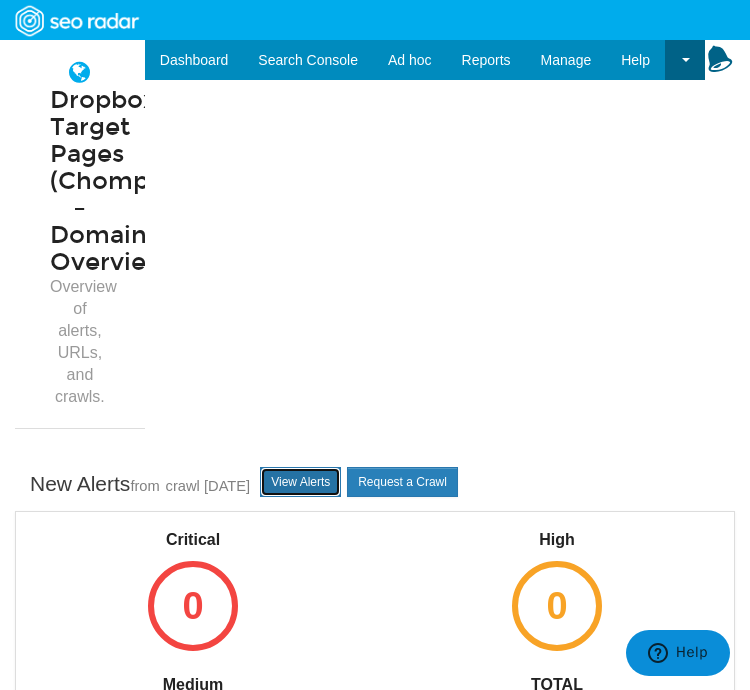 click on "View Alerts" at bounding box center (300, 482) 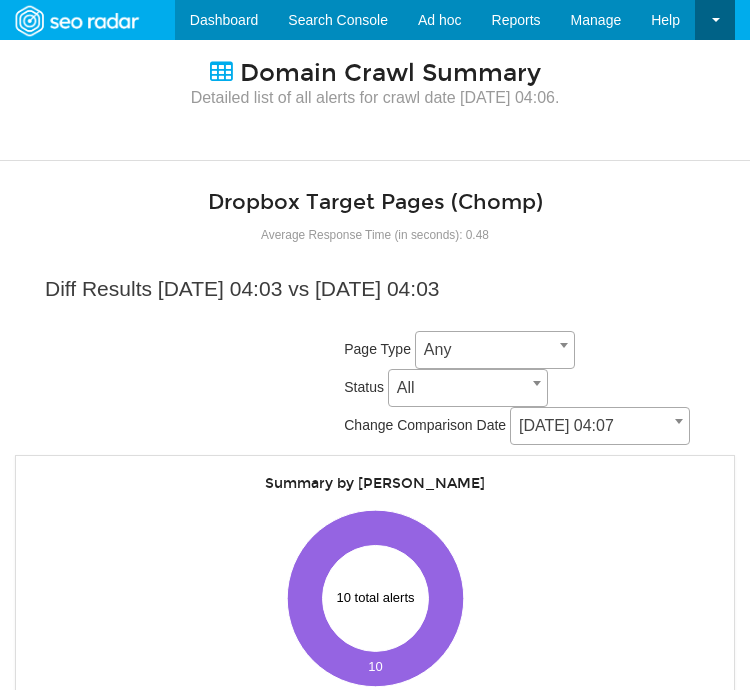 scroll, scrollTop: 0, scrollLeft: 0, axis: both 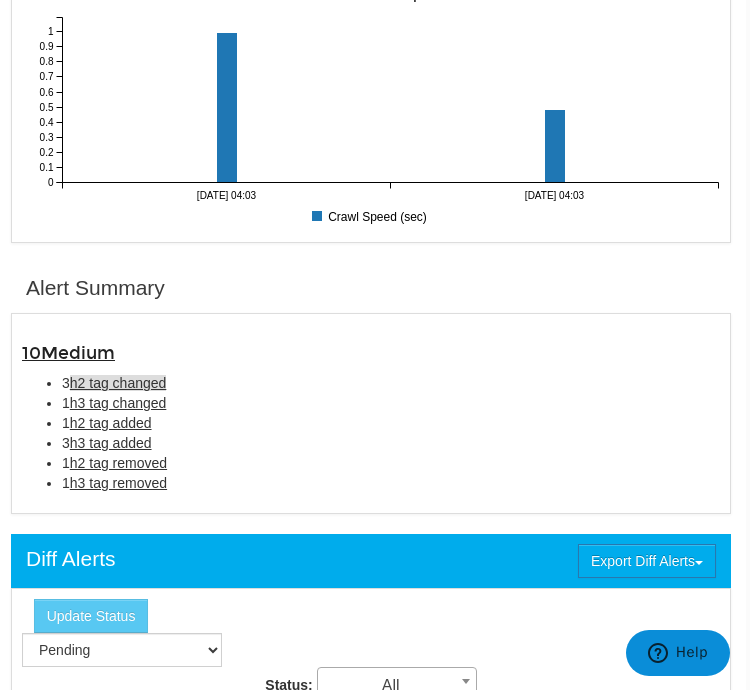 click on "h2 tag changed" at bounding box center [118, 383] 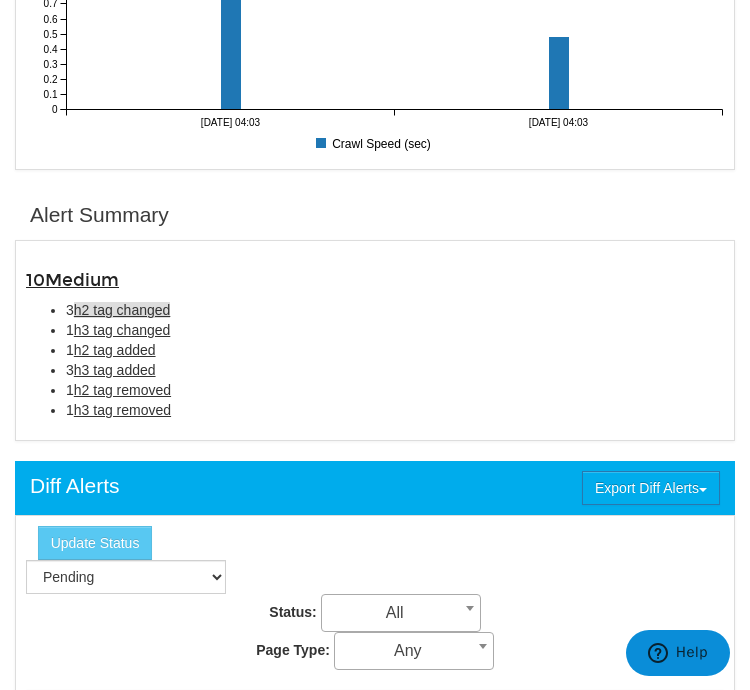 scroll, scrollTop: 1197, scrollLeft: 0, axis: vertical 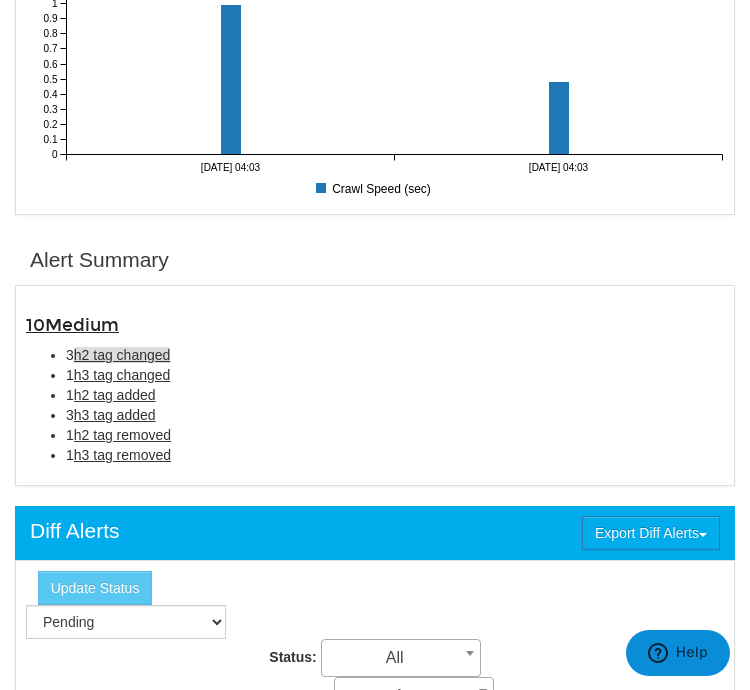 click on "h2 tag changed" at bounding box center [122, 355] 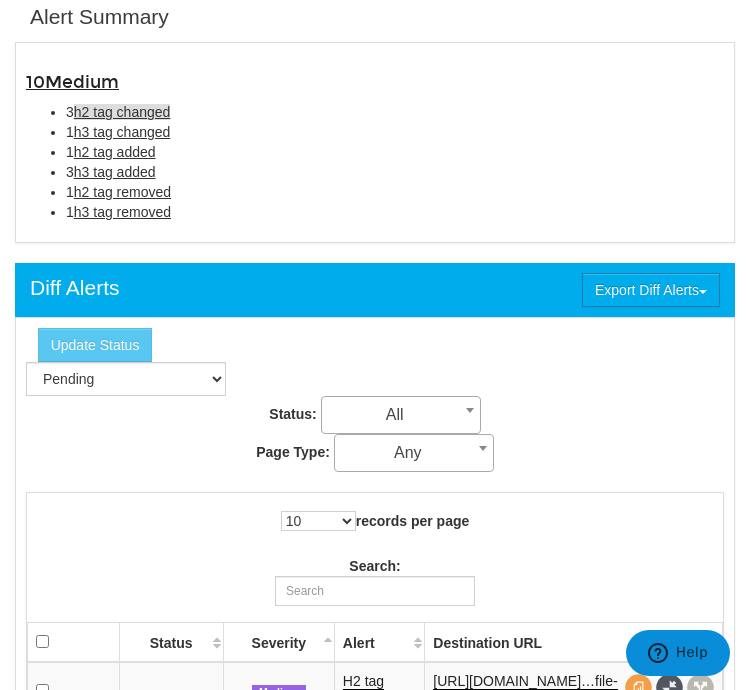 scroll, scrollTop: 1425, scrollLeft: 0, axis: vertical 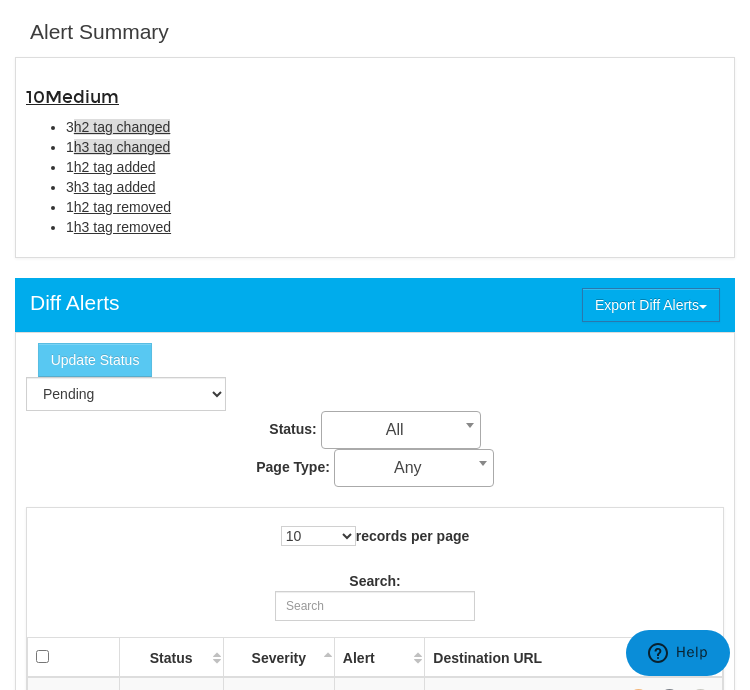 click on "h3 tag changed" at bounding box center (122, 147) 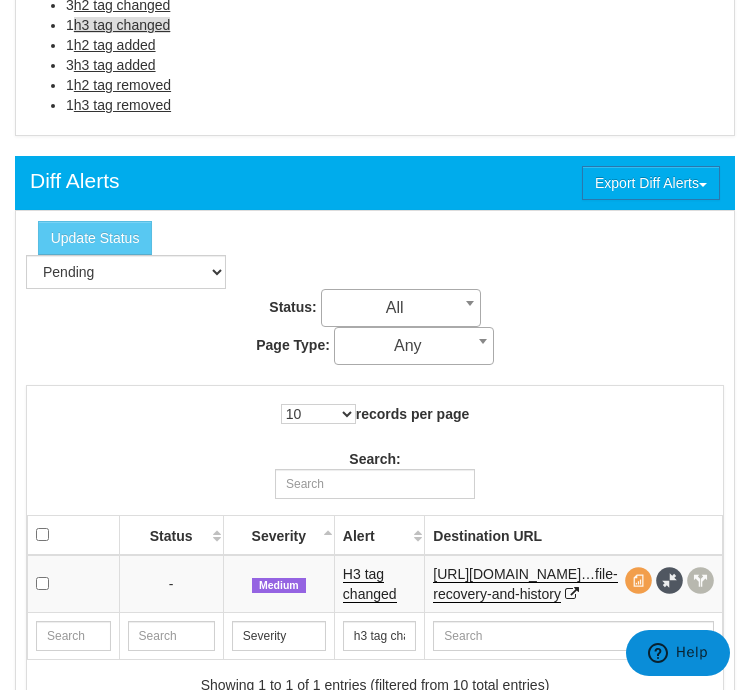 scroll, scrollTop: 1535, scrollLeft: 0, axis: vertical 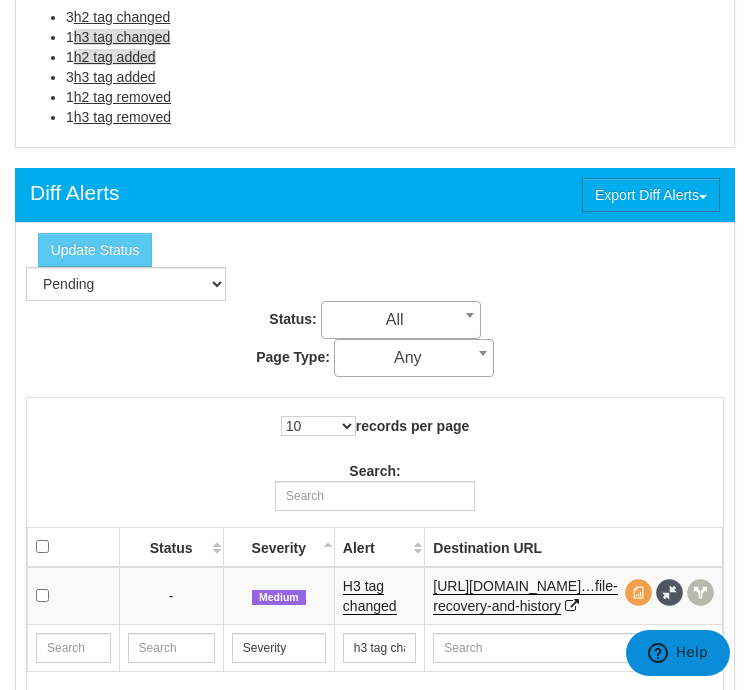 click on "h2 tag added" at bounding box center (115, 57) 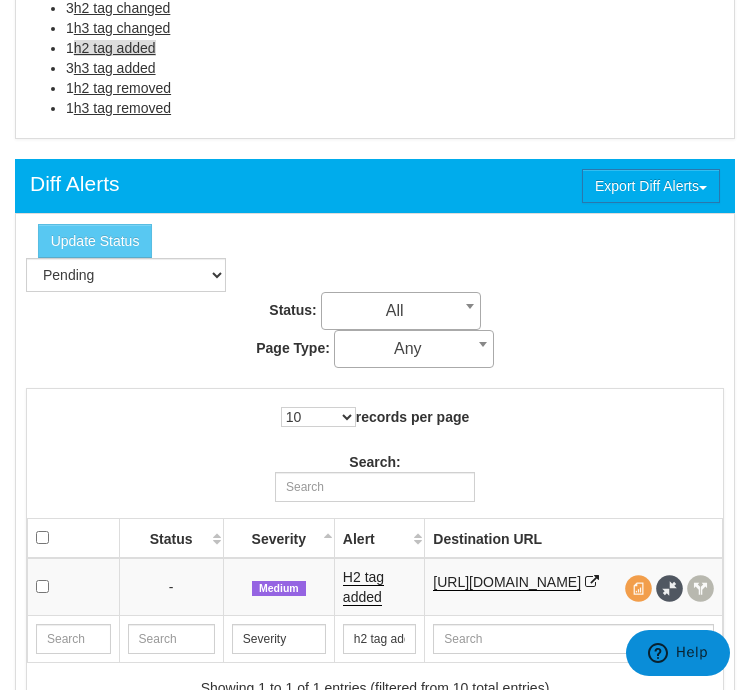 scroll, scrollTop: 1546, scrollLeft: 0, axis: vertical 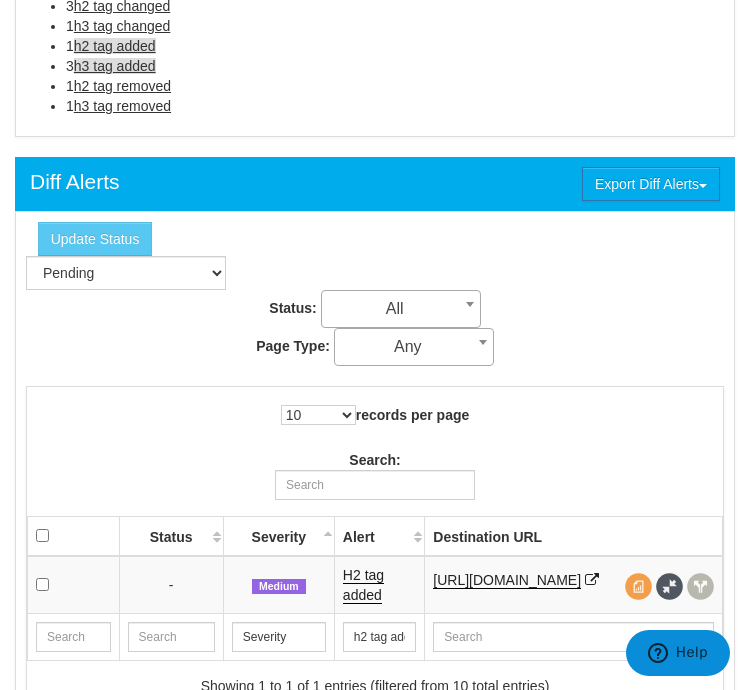 click on "h3 tag added" at bounding box center [115, 66] 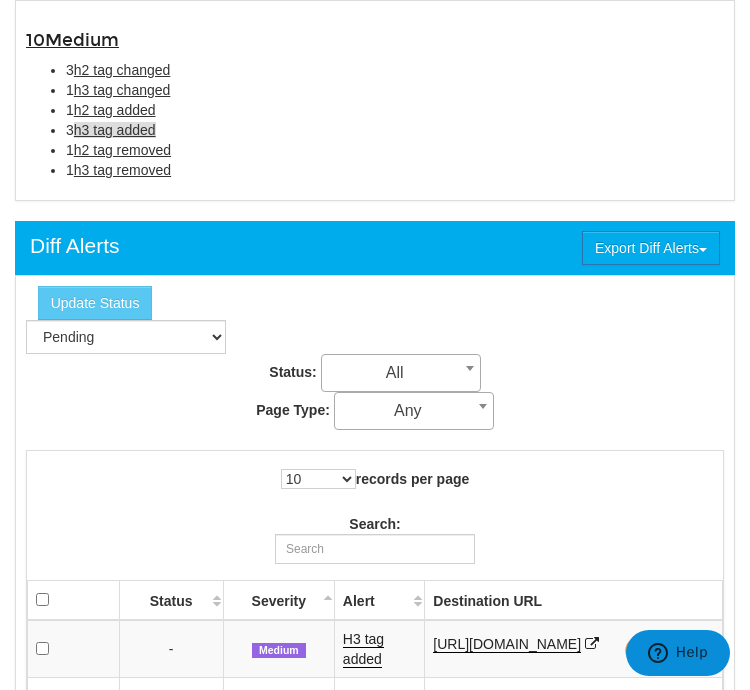 scroll, scrollTop: 1429, scrollLeft: 0, axis: vertical 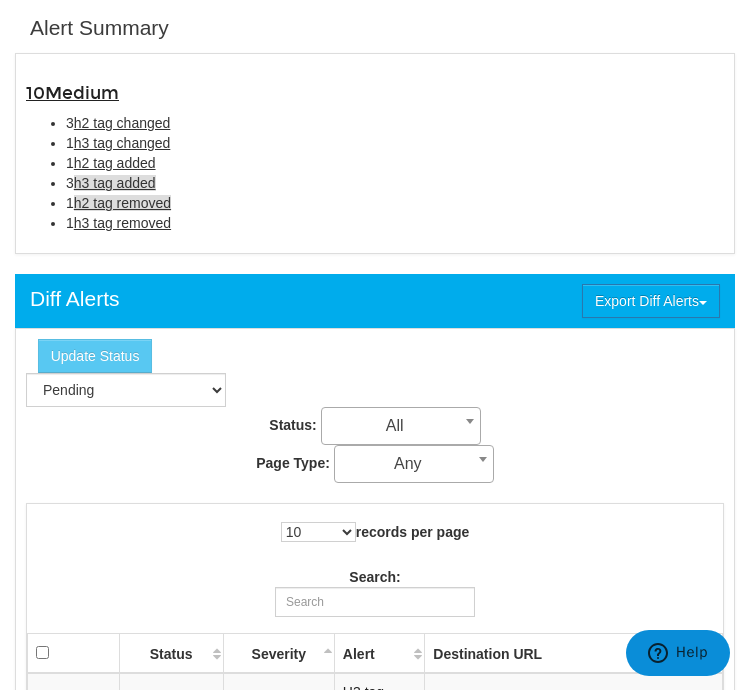 click on "h2 tag removed" at bounding box center [122, 203] 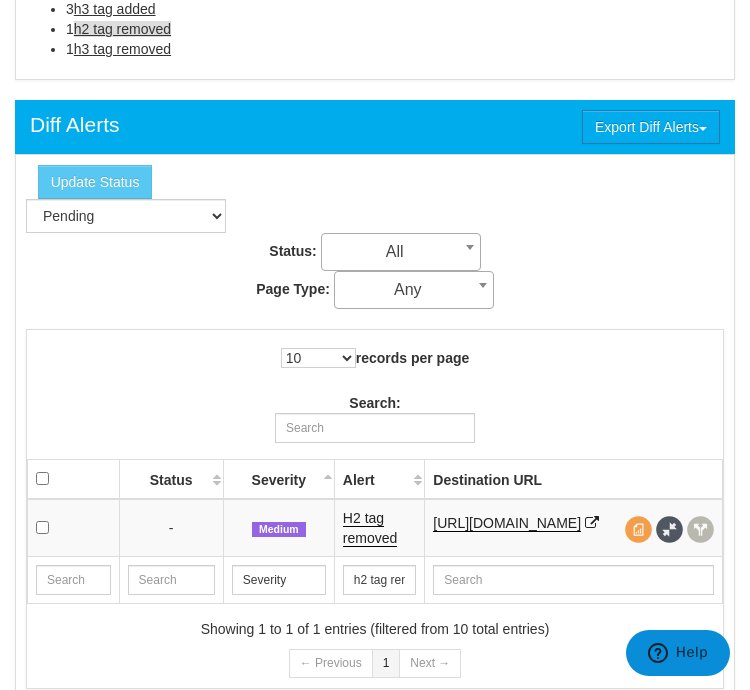 scroll, scrollTop: 1604, scrollLeft: 0, axis: vertical 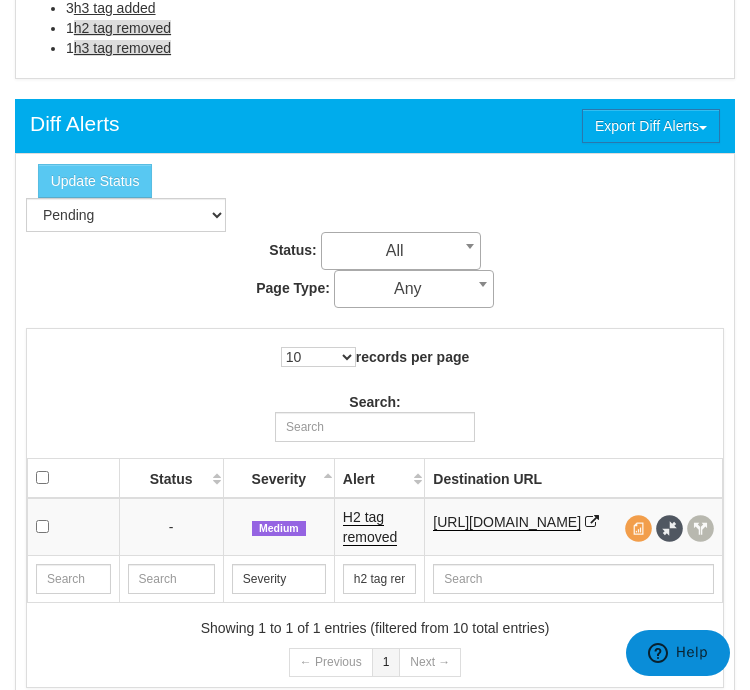 click on "h3 tag removed" at bounding box center [122, 48] 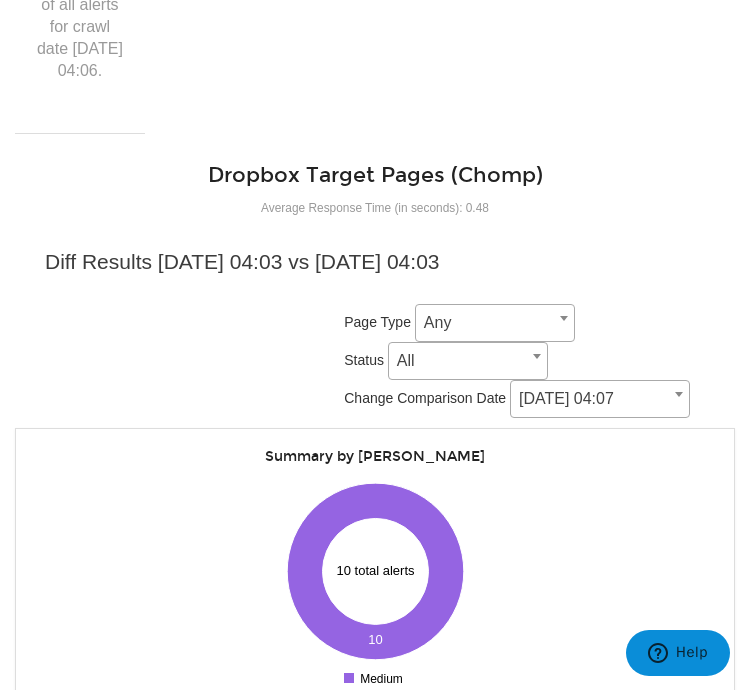 scroll, scrollTop: 0, scrollLeft: 0, axis: both 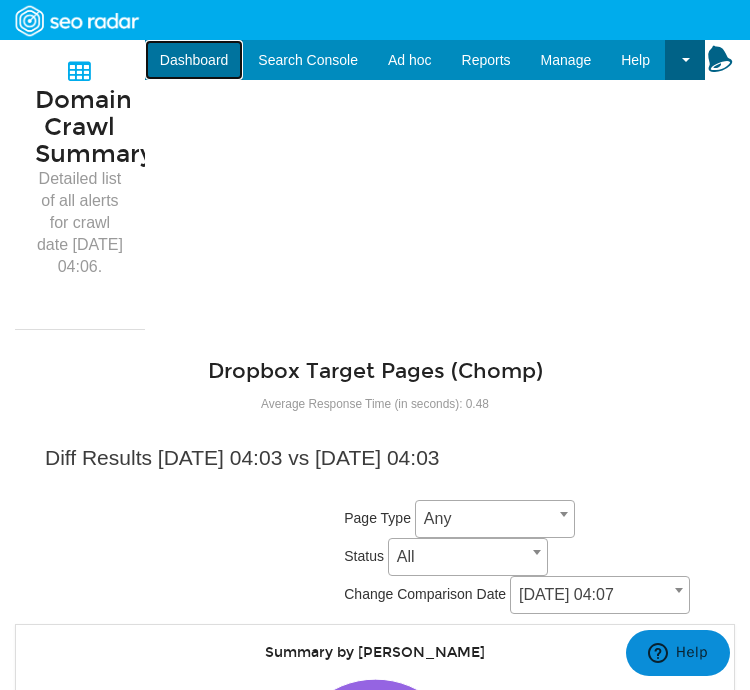 click on "Dashboard" at bounding box center [194, 60] 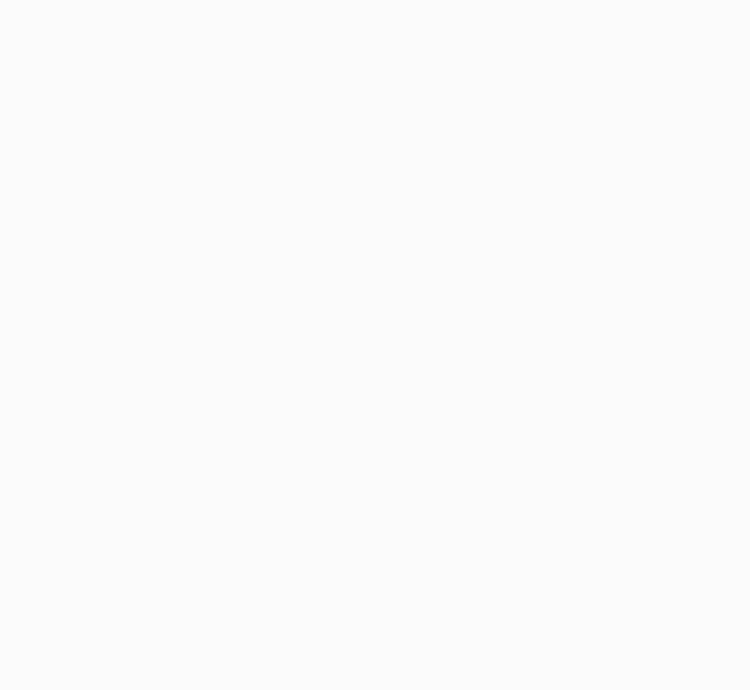 scroll, scrollTop: 0, scrollLeft: 0, axis: both 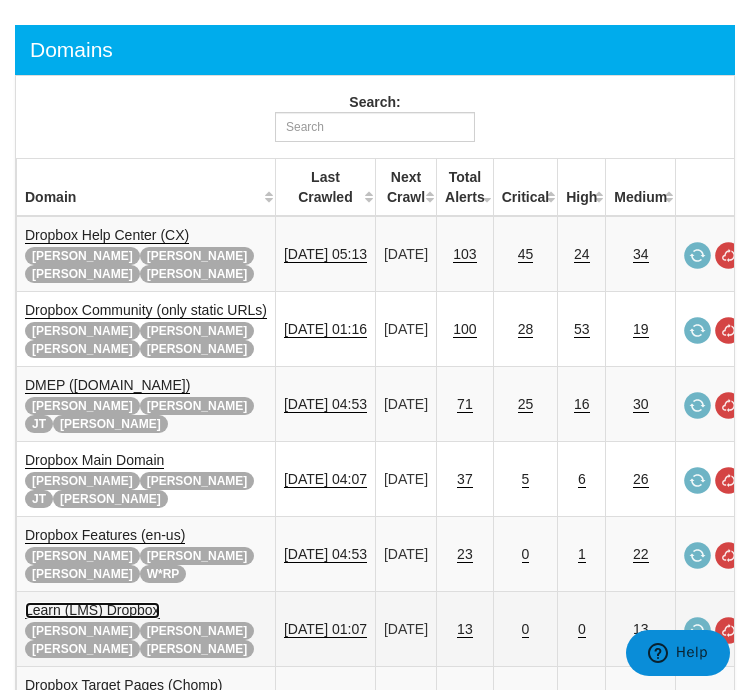 click on "Learn (LMS) Dropbox" at bounding box center [92, 610] 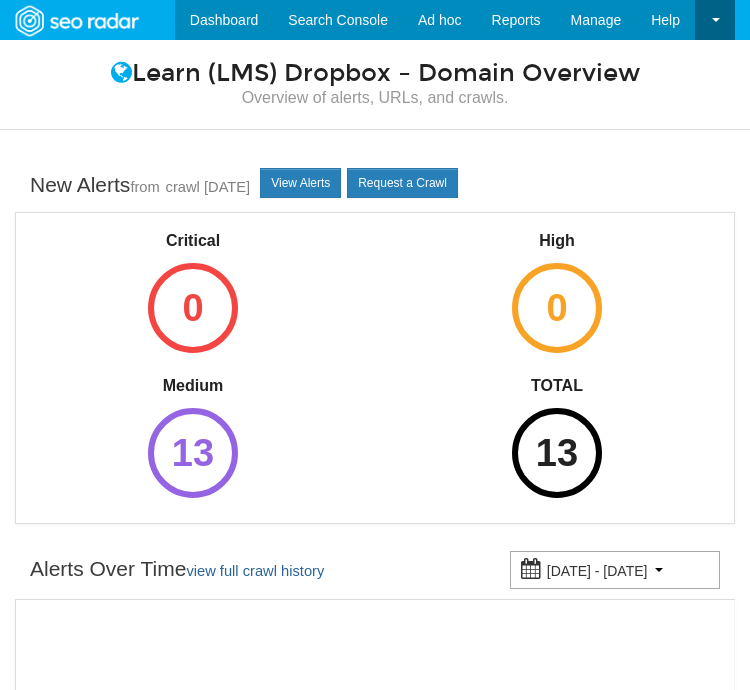 scroll, scrollTop: 0, scrollLeft: 0, axis: both 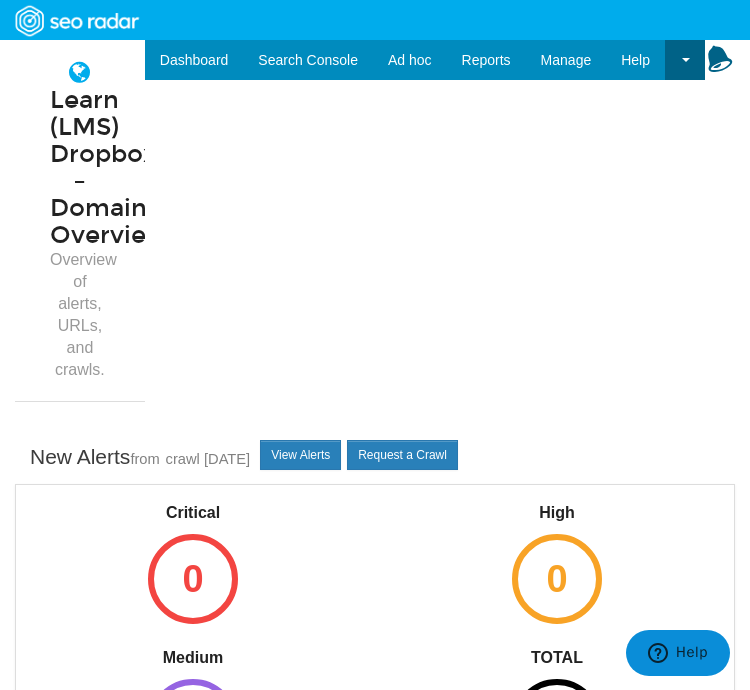 click on "View Alerts
Request a Crawl" at bounding box center (359, 454) 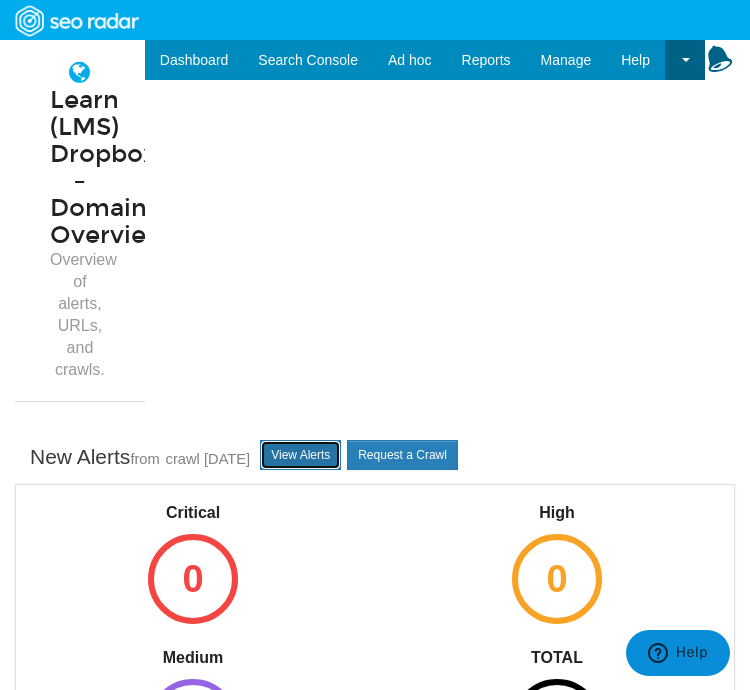 click on "View Alerts" at bounding box center (300, 455) 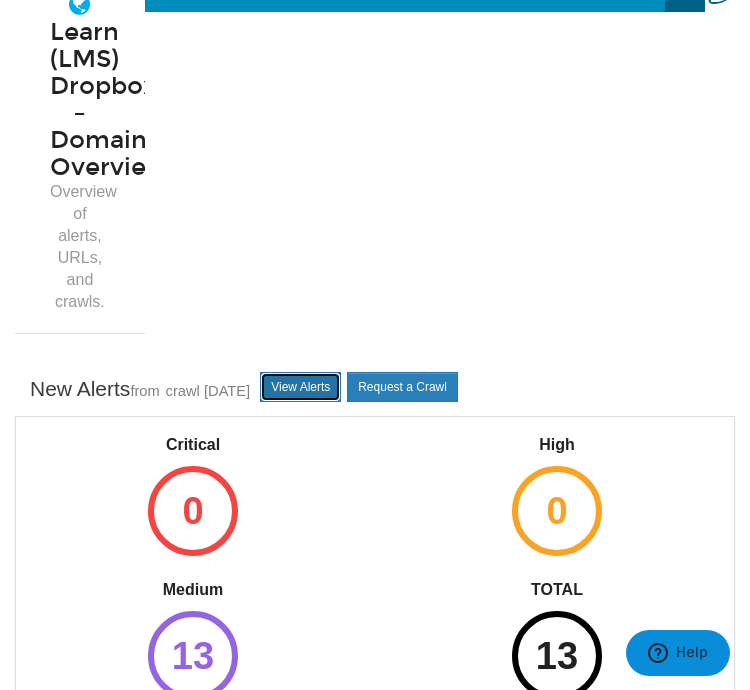 scroll, scrollTop: 171, scrollLeft: 0, axis: vertical 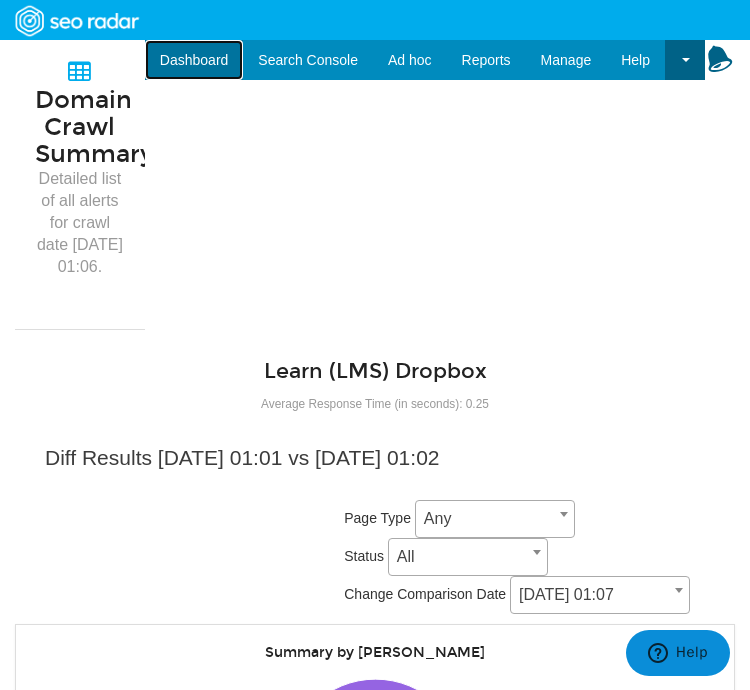 click on "Dashboard" at bounding box center [194, 60] 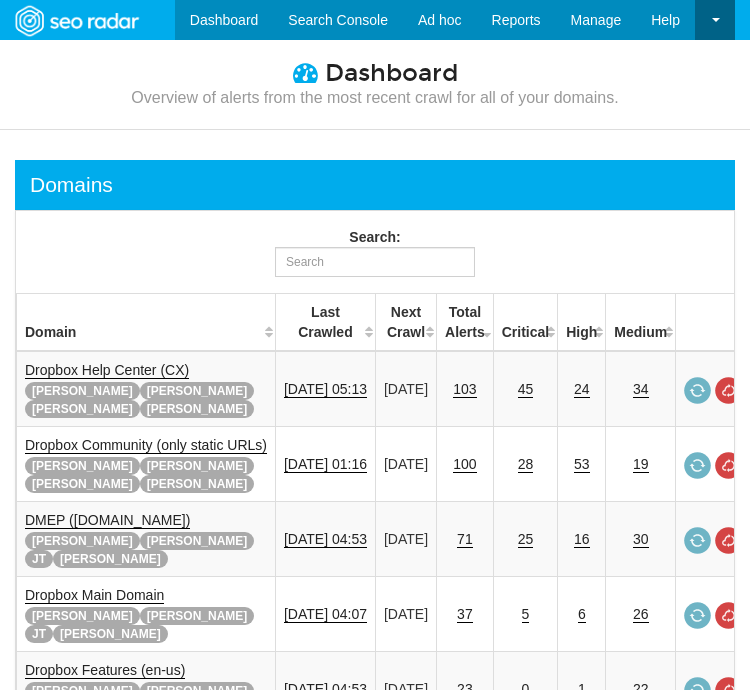 scroll, scrollTop: 0, scrollLeft: 0, axis: both 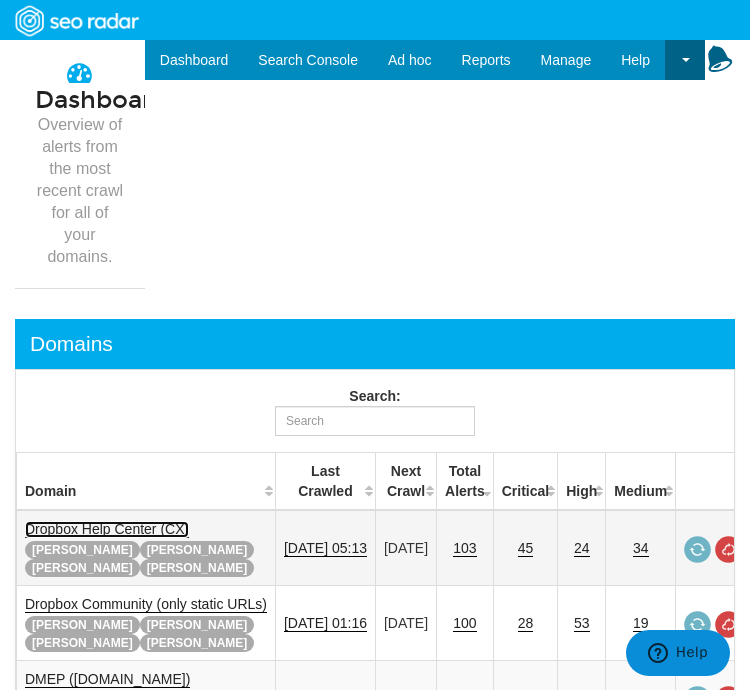click on "Dropbox Help Center (CX)" at bounding box center [107, 529] 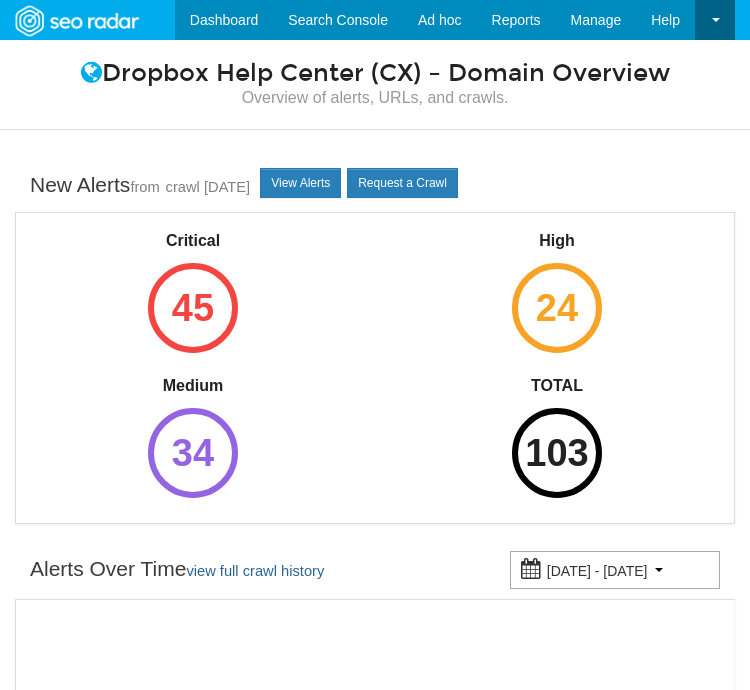 scroll, scrollTop: 0, scrollLeft: 0, axis: both 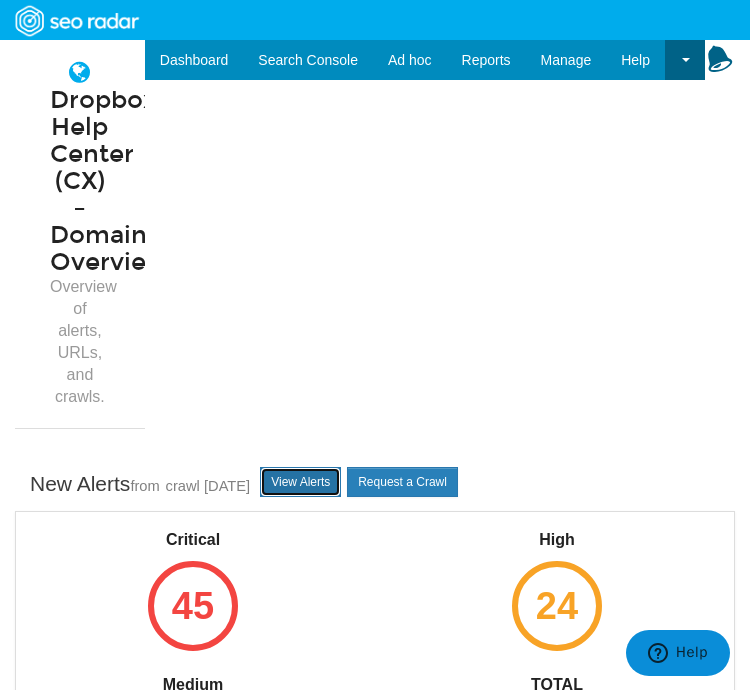 click on "View Alerts" at bounding box center (300, 482) 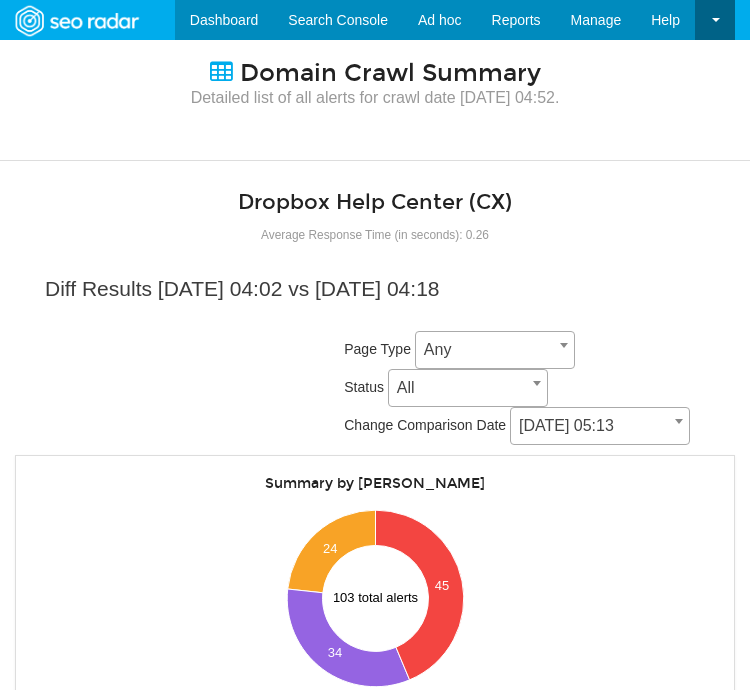 scroll, scrollTop: 0, scrollLeft: 0, axis: both 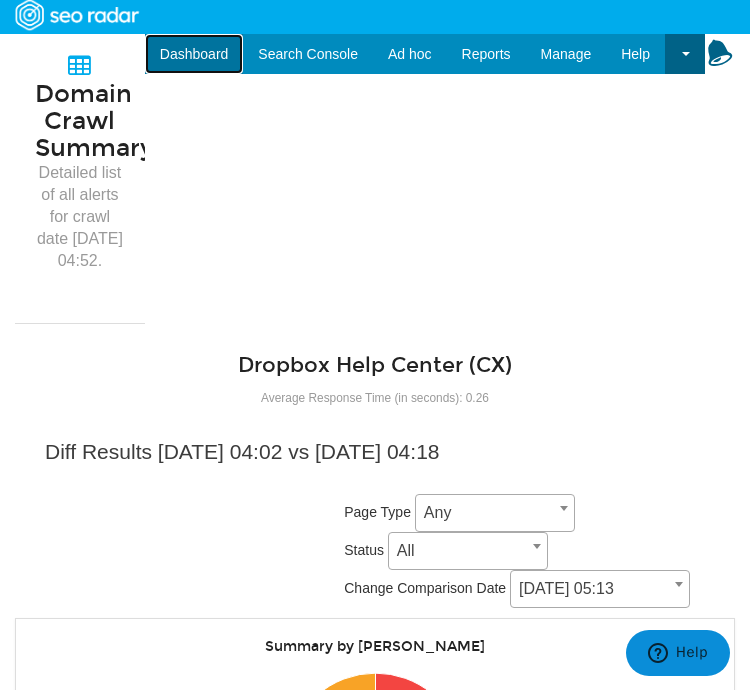 click on "Dashboard" at bounding box center [194, 54] 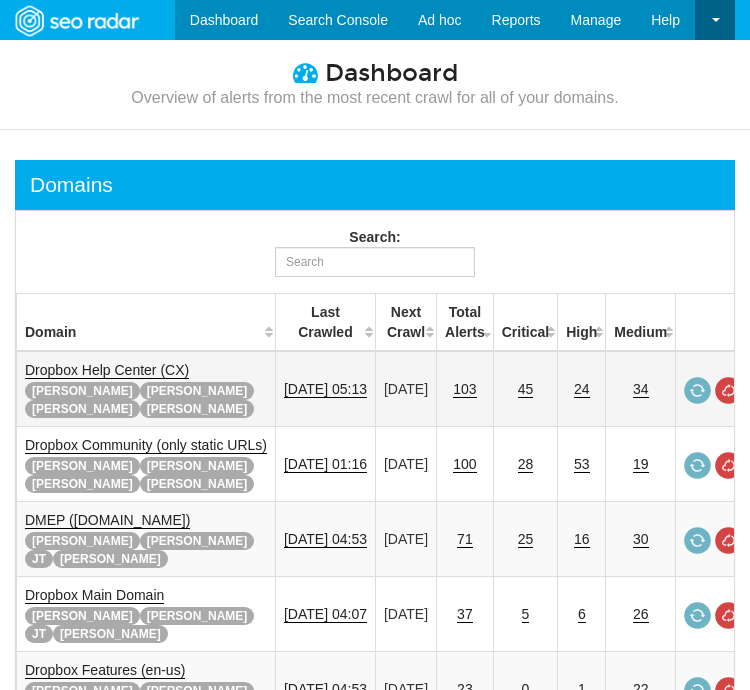 scroll, scrollTop: 0, scrollLeft: 0, axis: both 